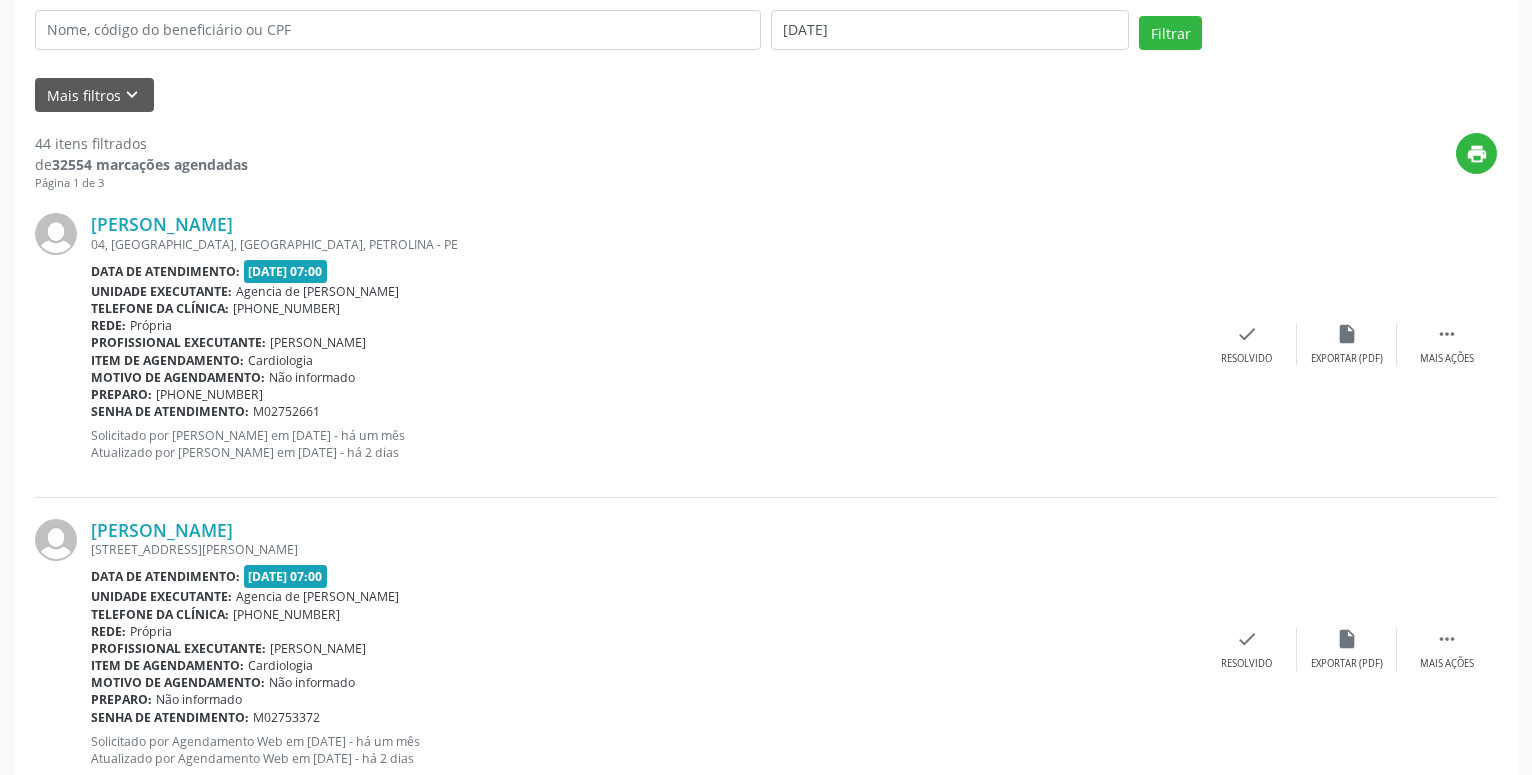 scroll, scrollTop: 0, scrollLeft: 0, axis: both 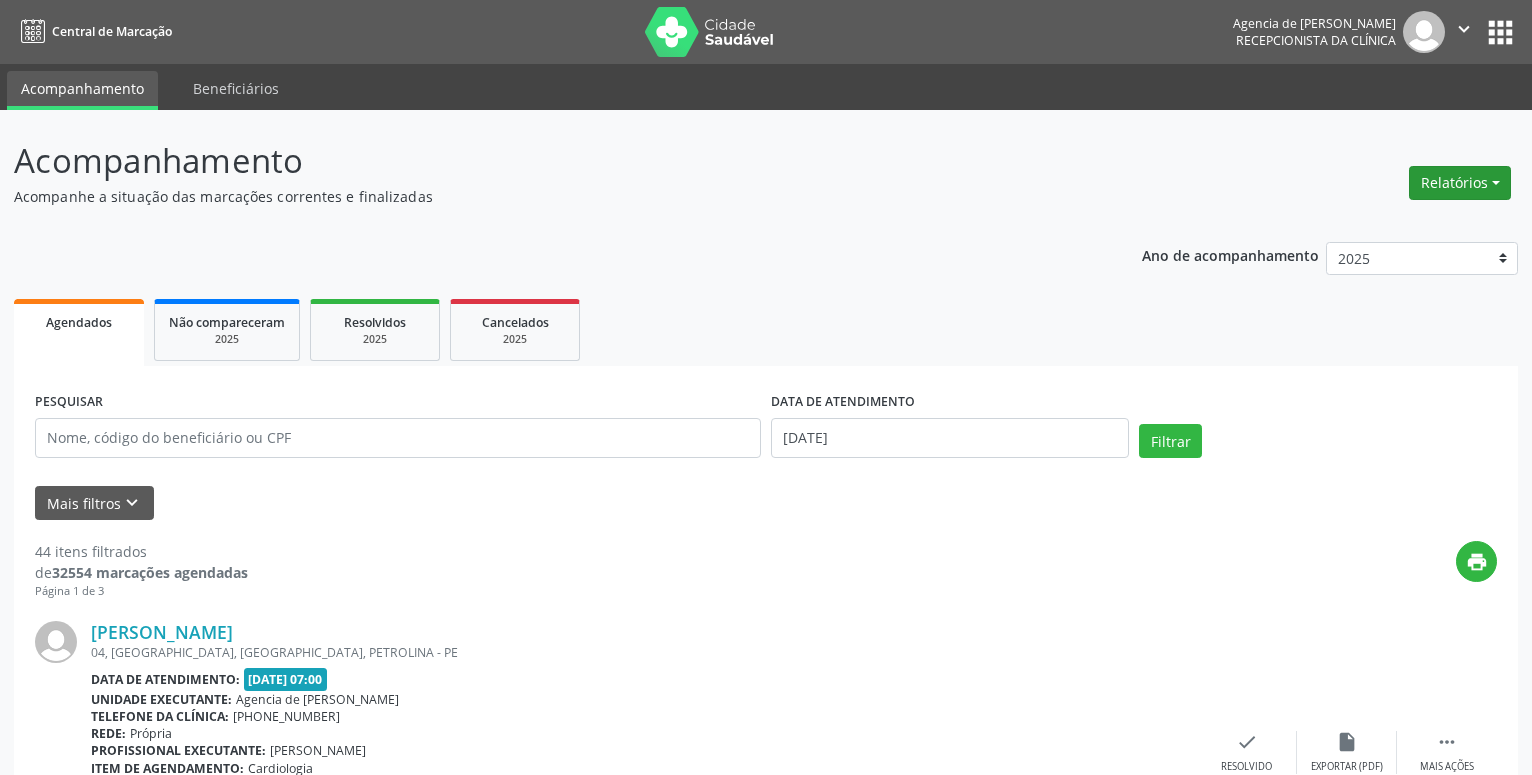 click on "Relatórios" at bounding box center [1460, 183] 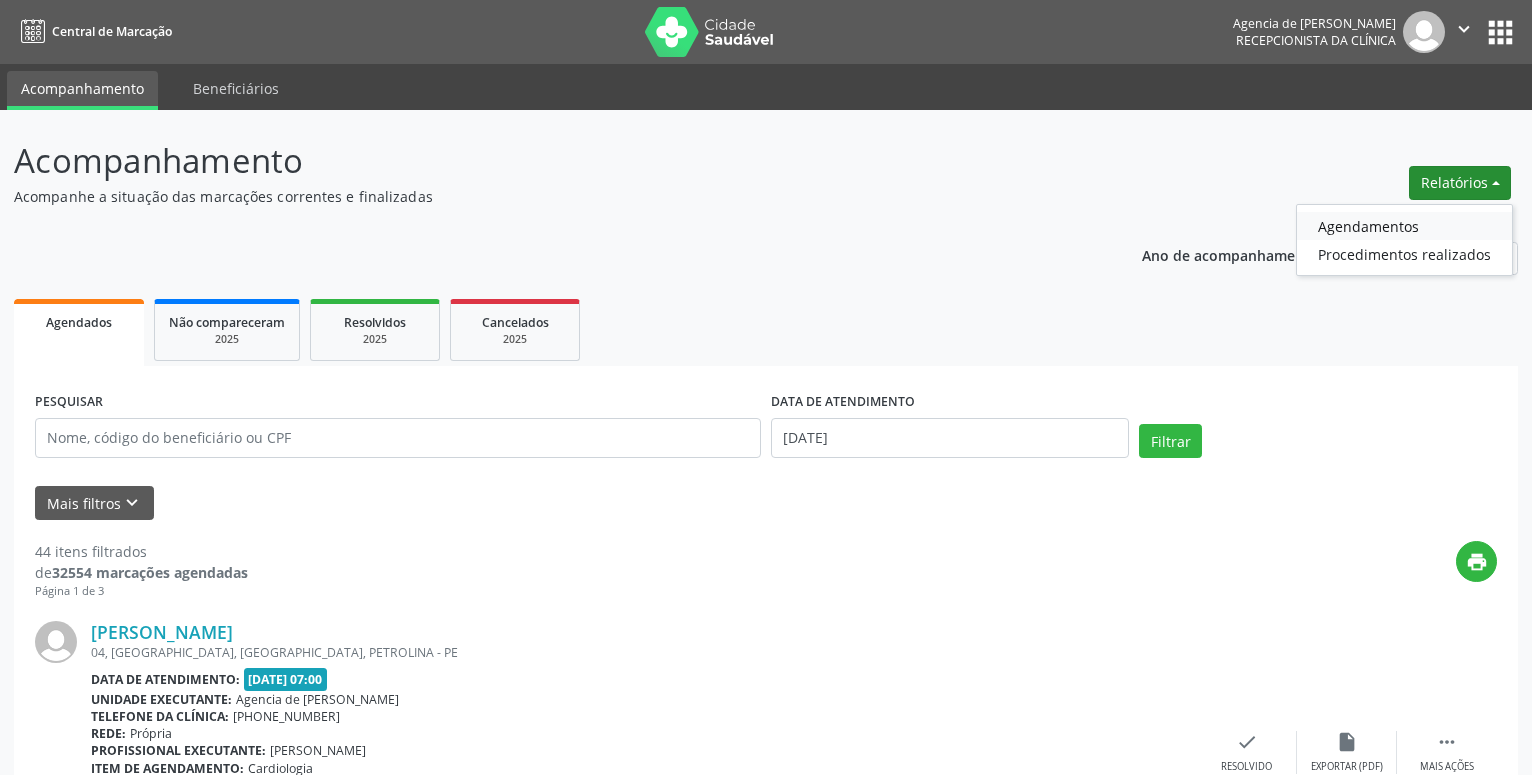 click on "Agendamentos" at bounding box center (1404, 226) 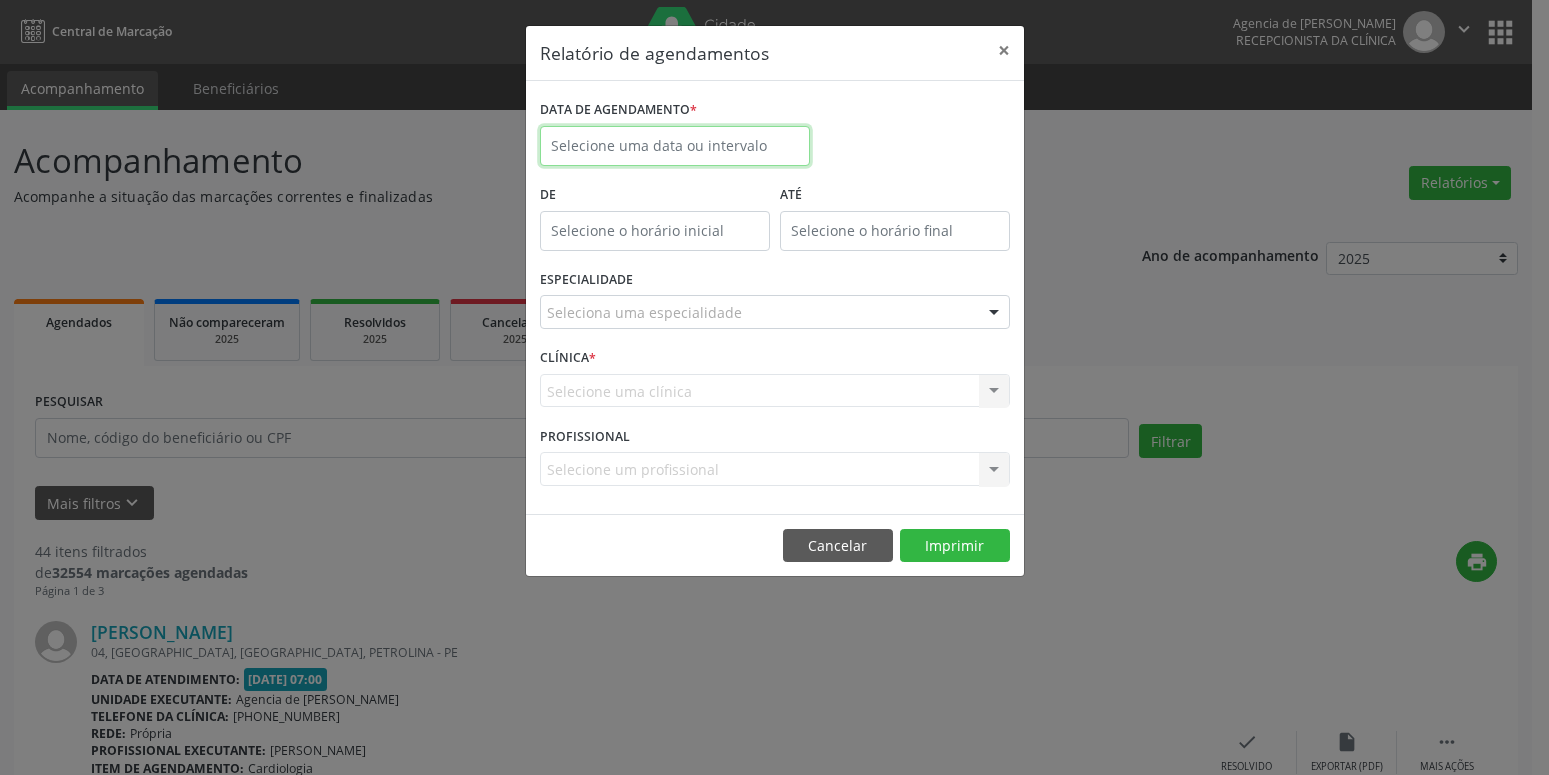 click at bounding box center (675, 146) 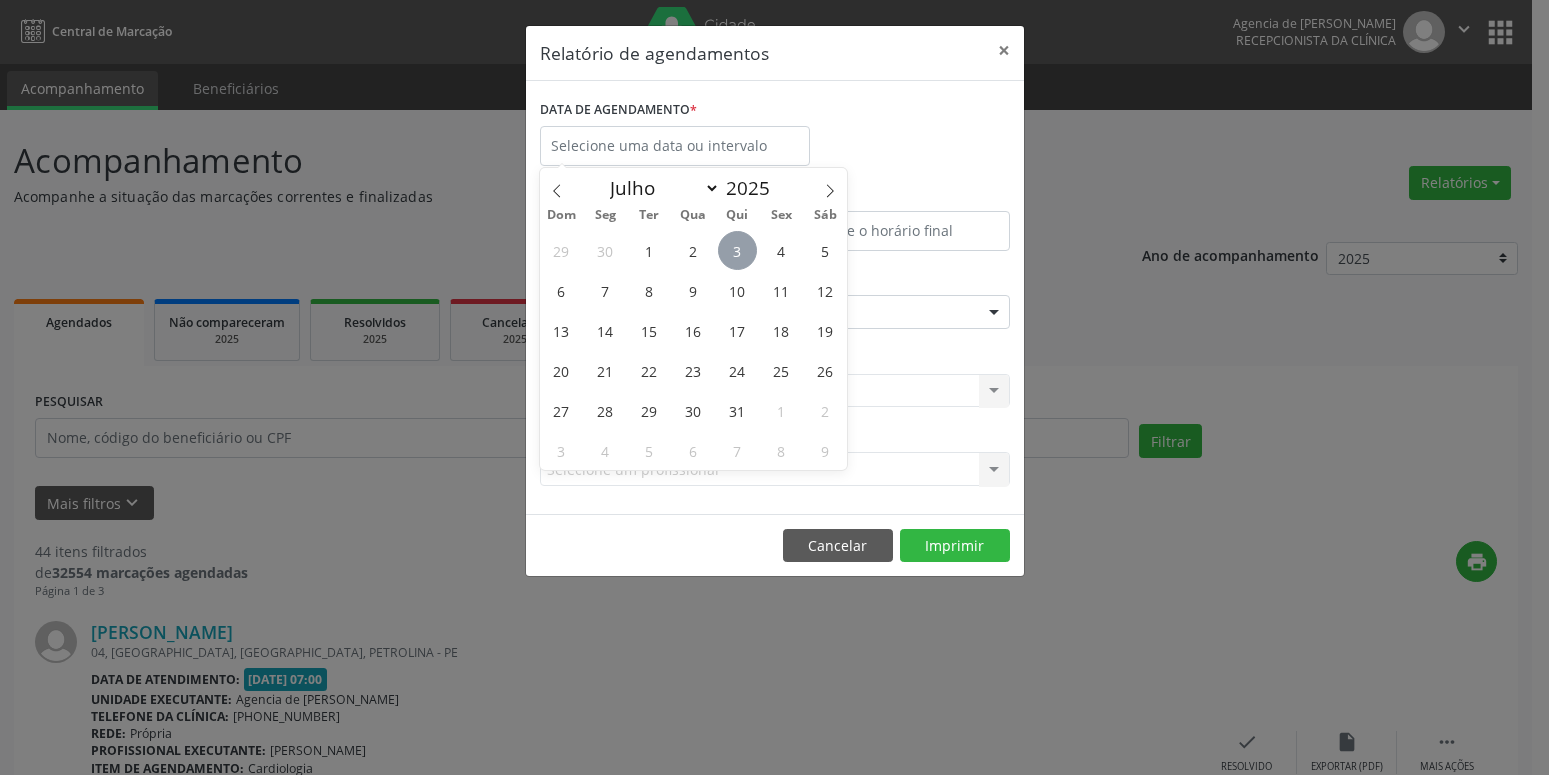 click on "3" at bounding box center (737, 250) 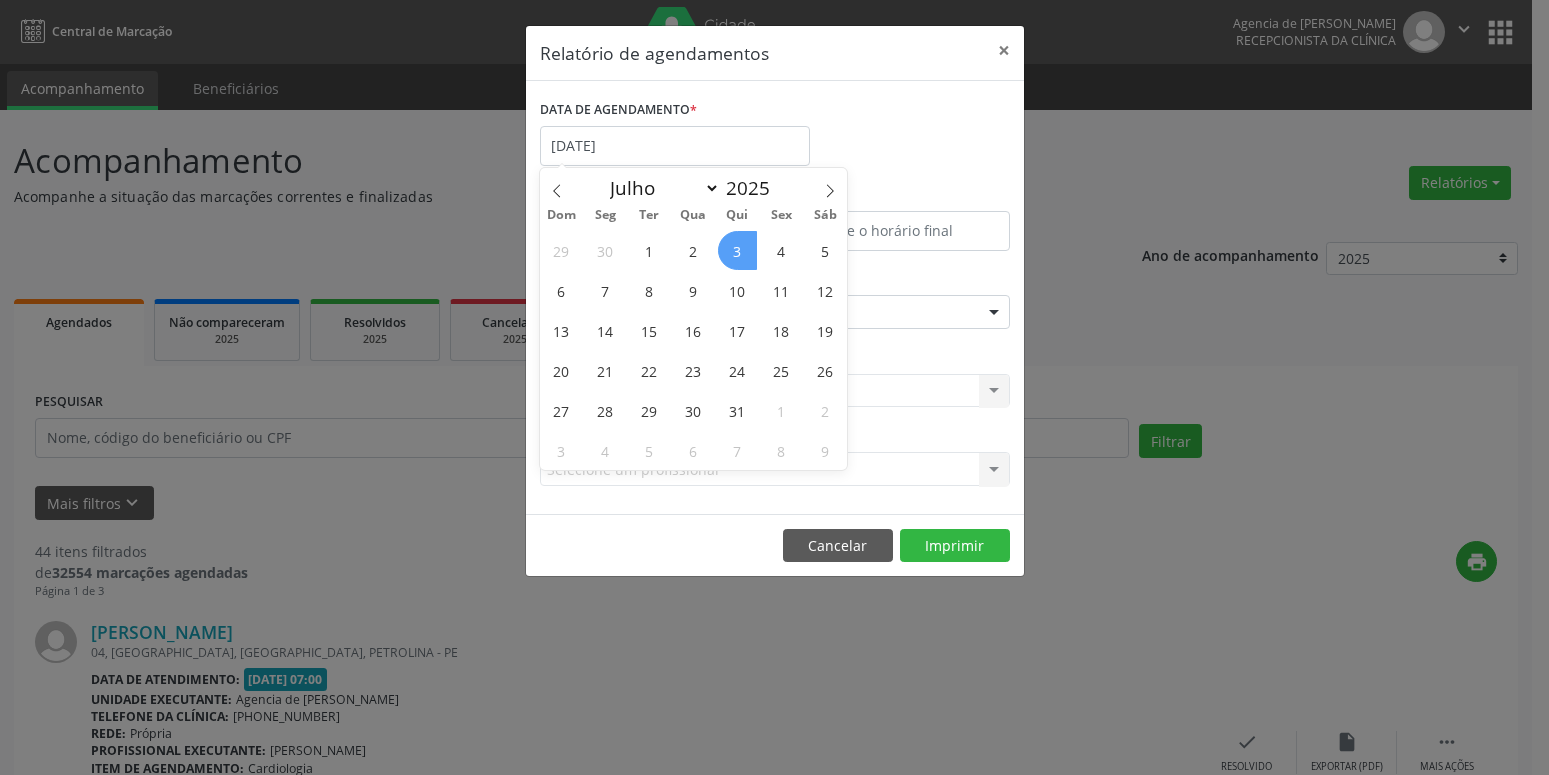 click on "3" at bounding box center (737, 250) 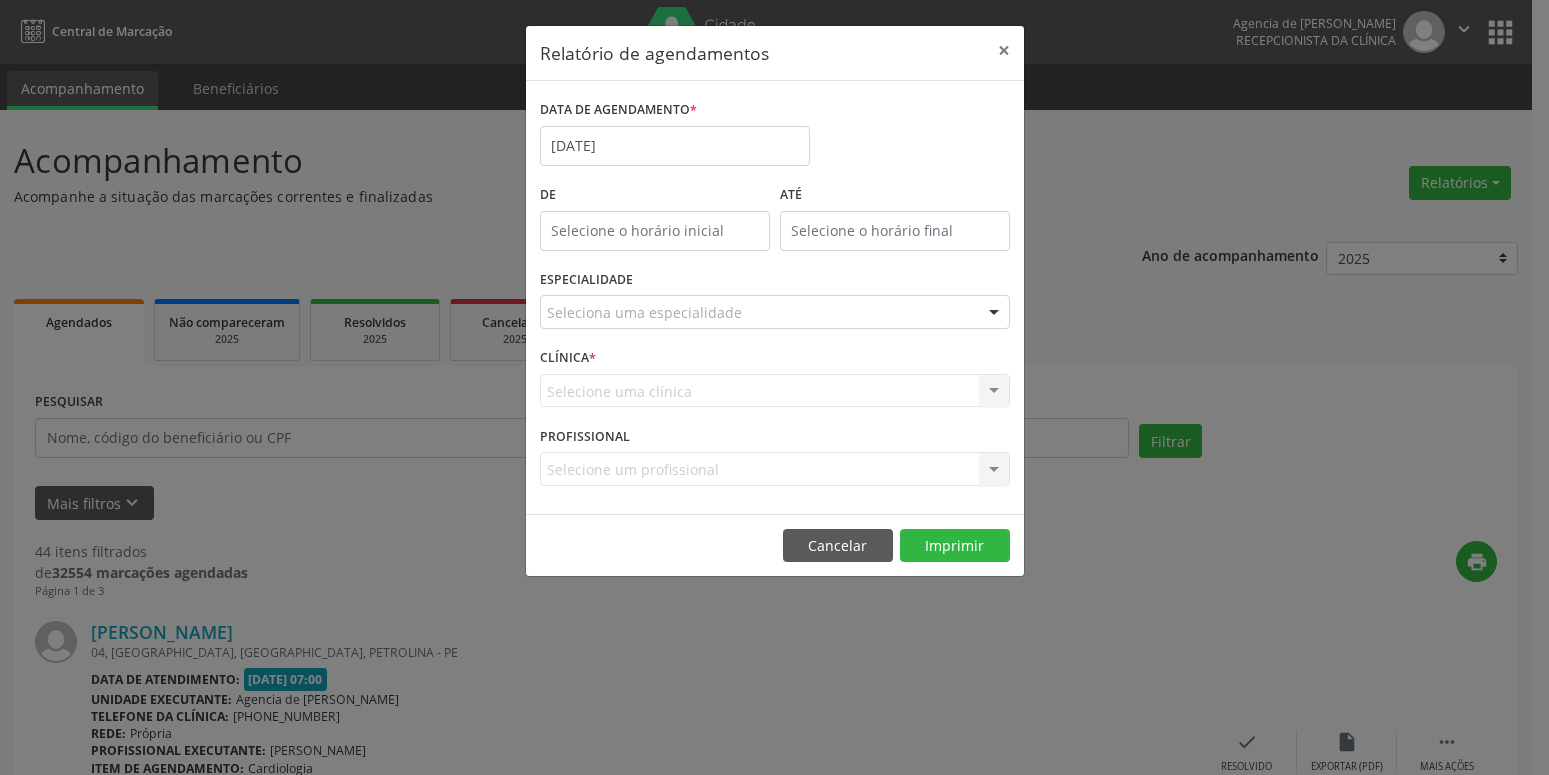 click on "Seleciona uma especialidade" at bounding box center (775, 312) 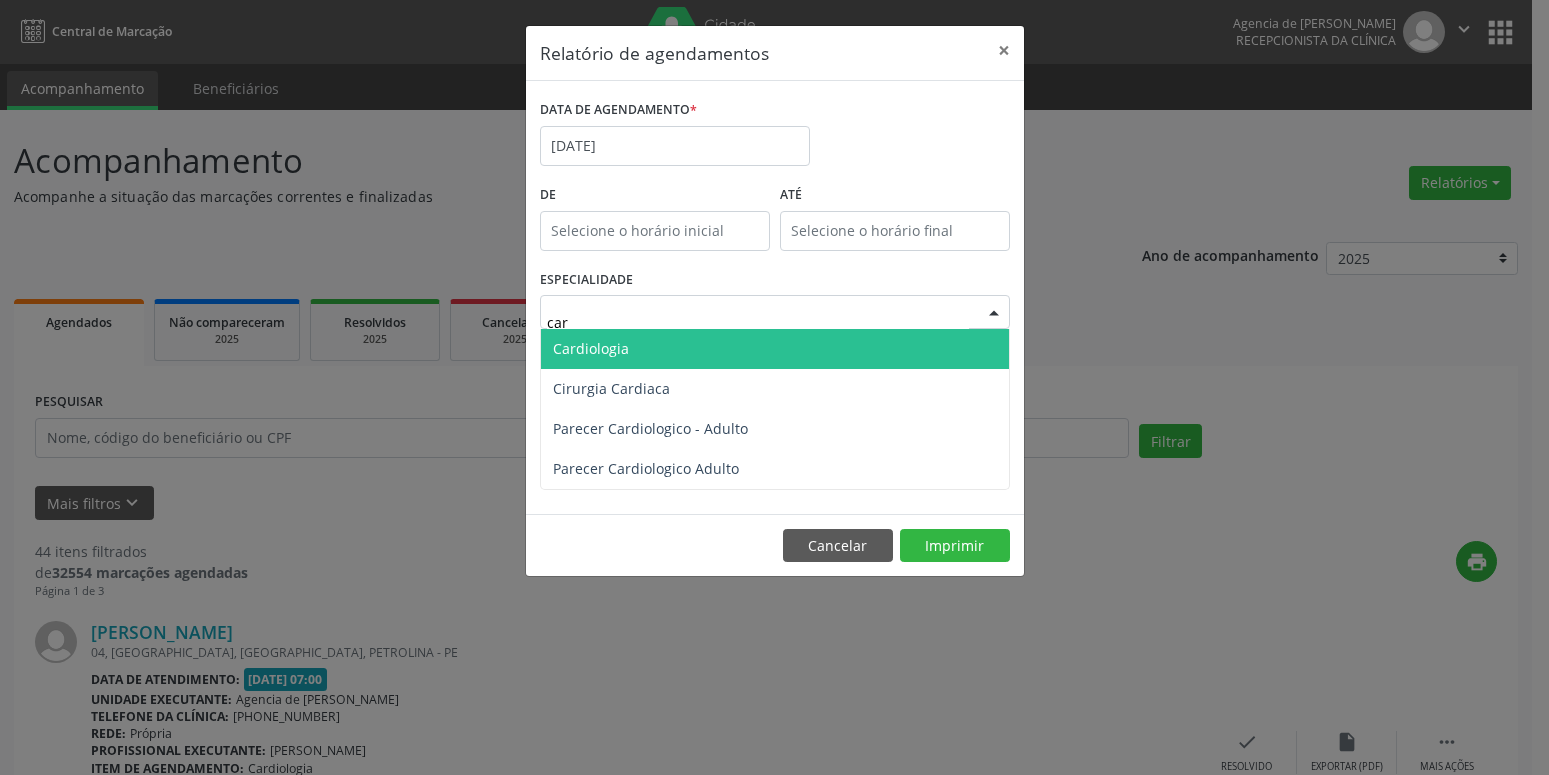 click on "Cardiologia" at bounding box center (775, 349) 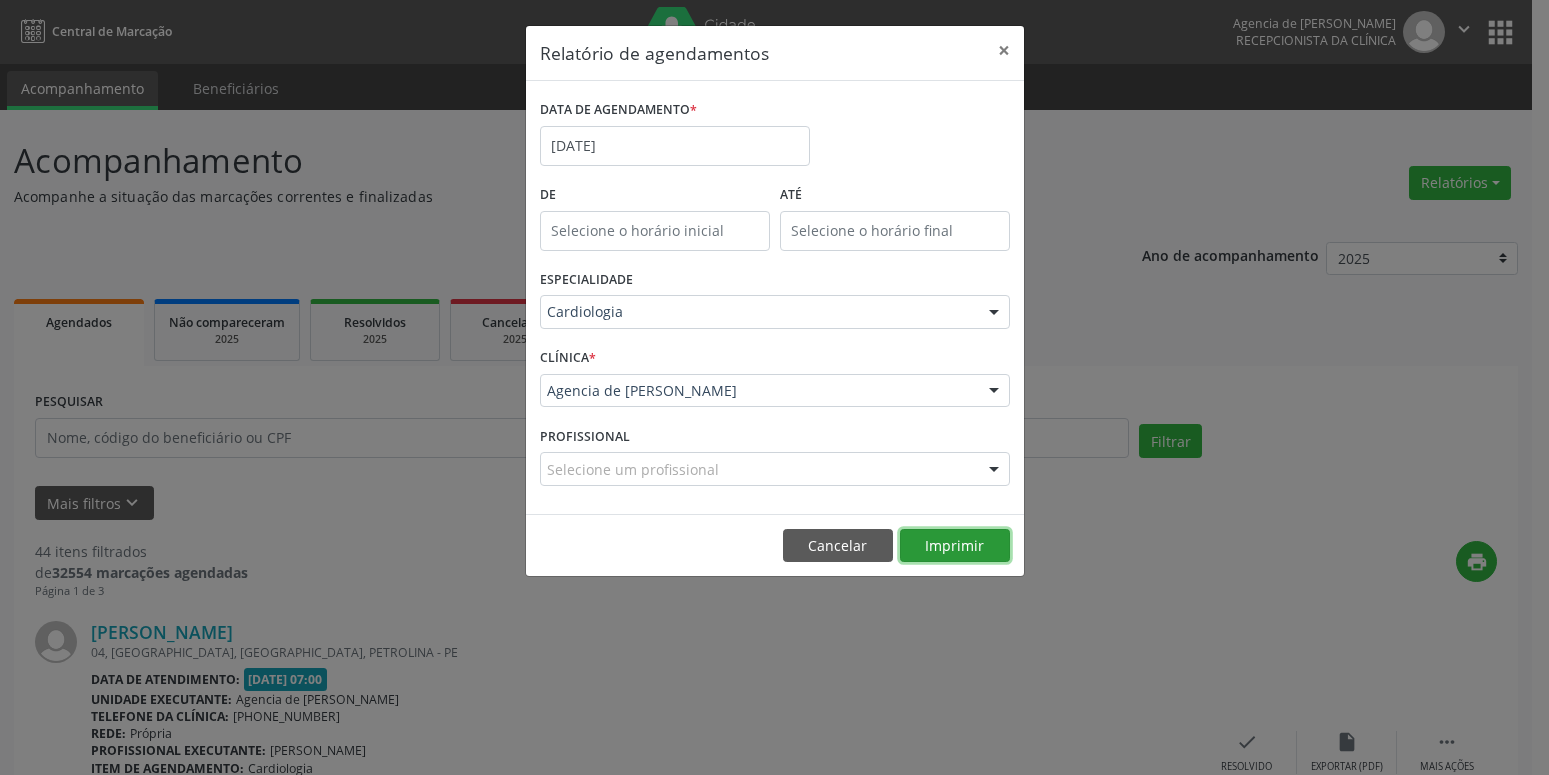 click on "Imprimir" at bounding box center [955, 546] 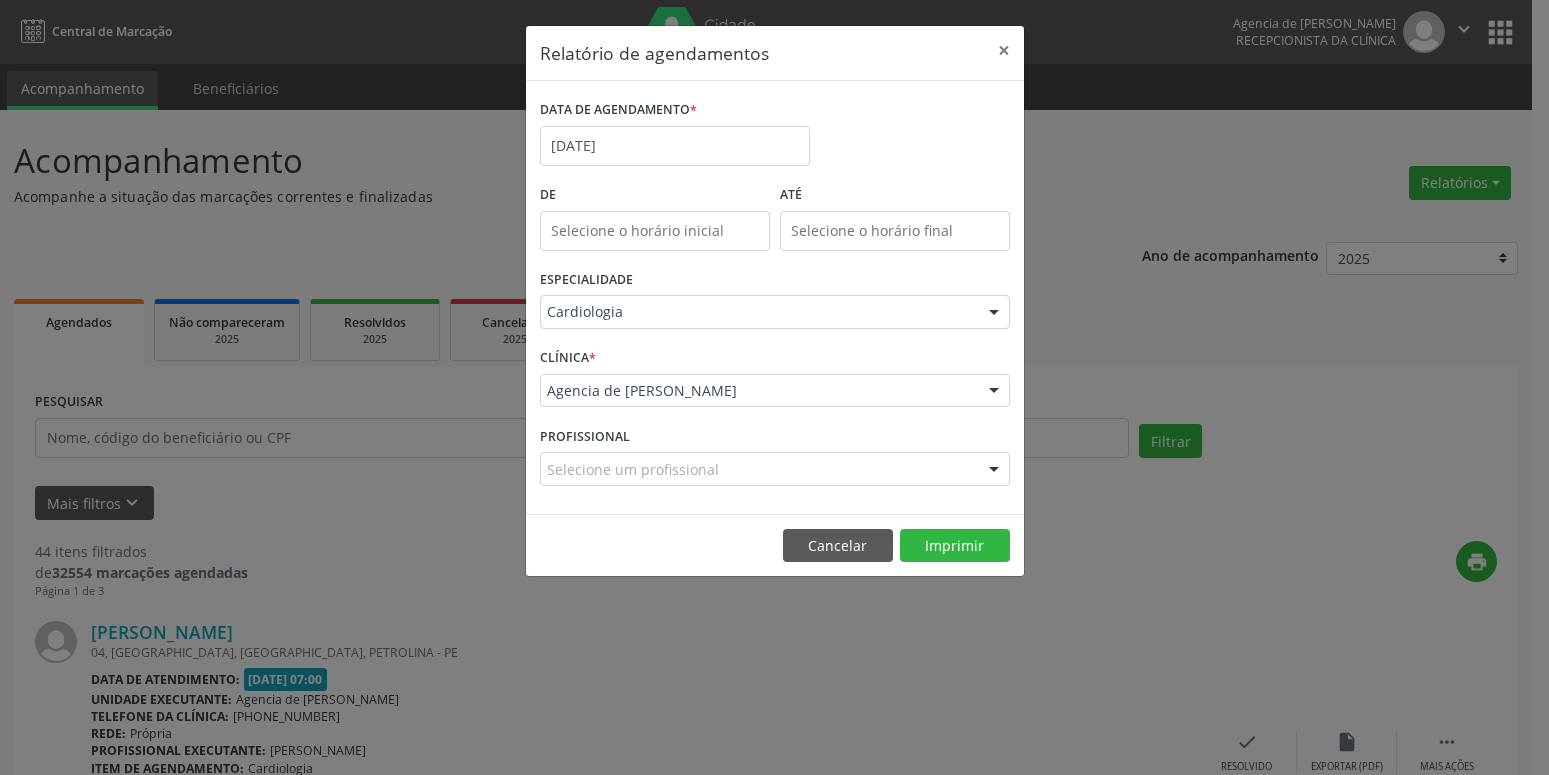 click on "Cardiologia" at bounding box center (775, 312) 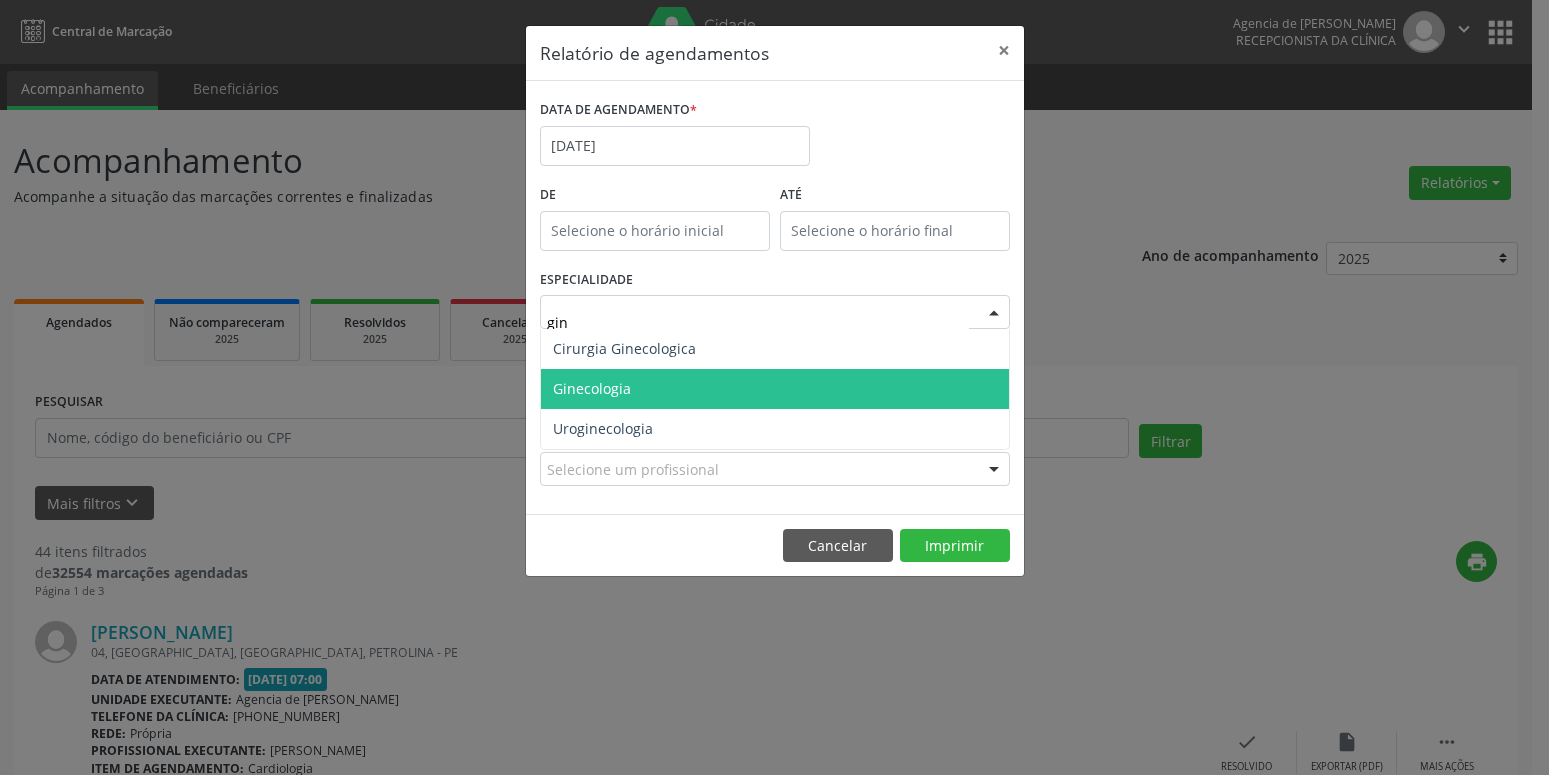 click on "Ginecologia" at bounding box center (775, 389) 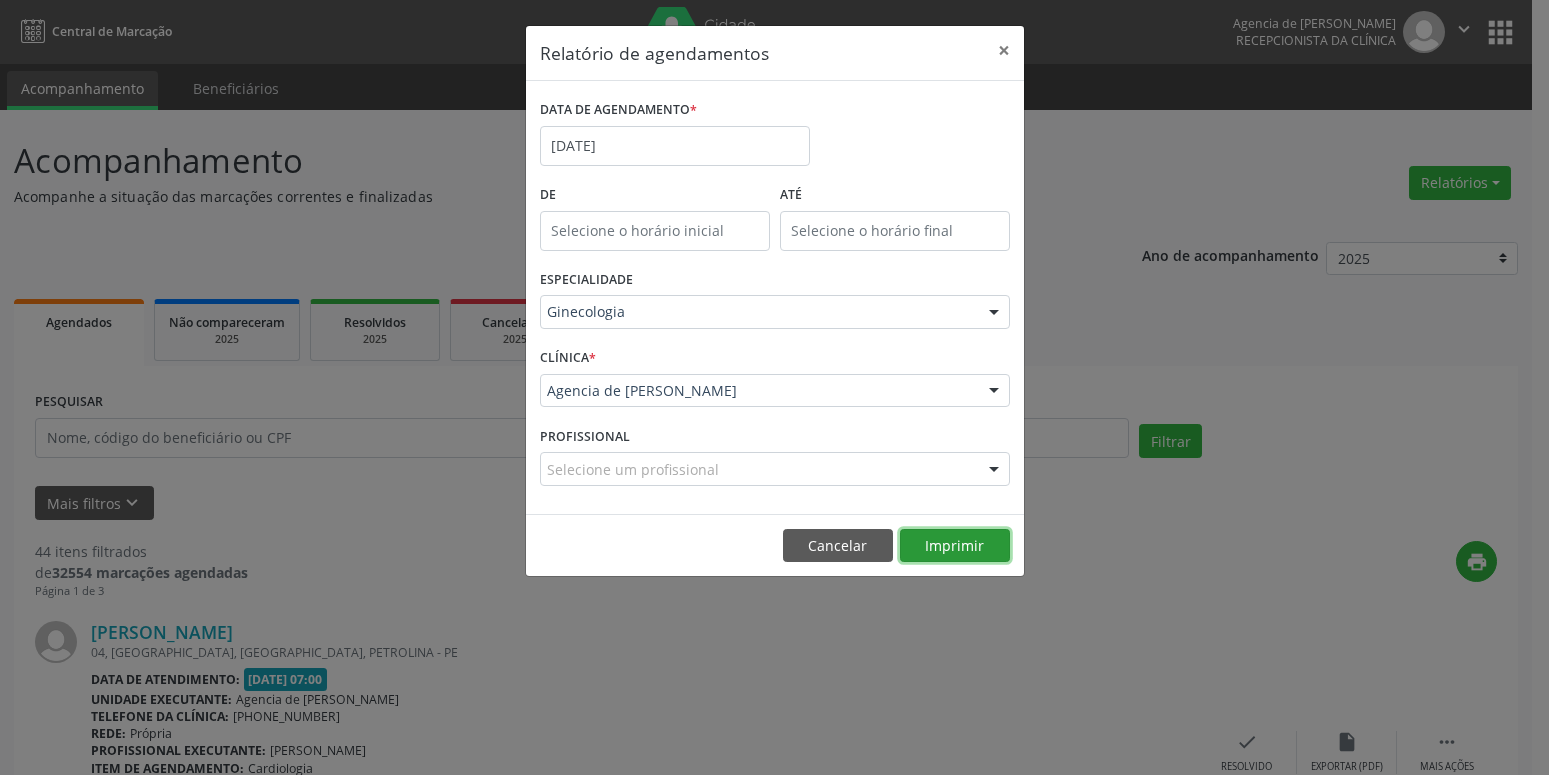 click on "Imprimir" at bounding box center (955, 546) 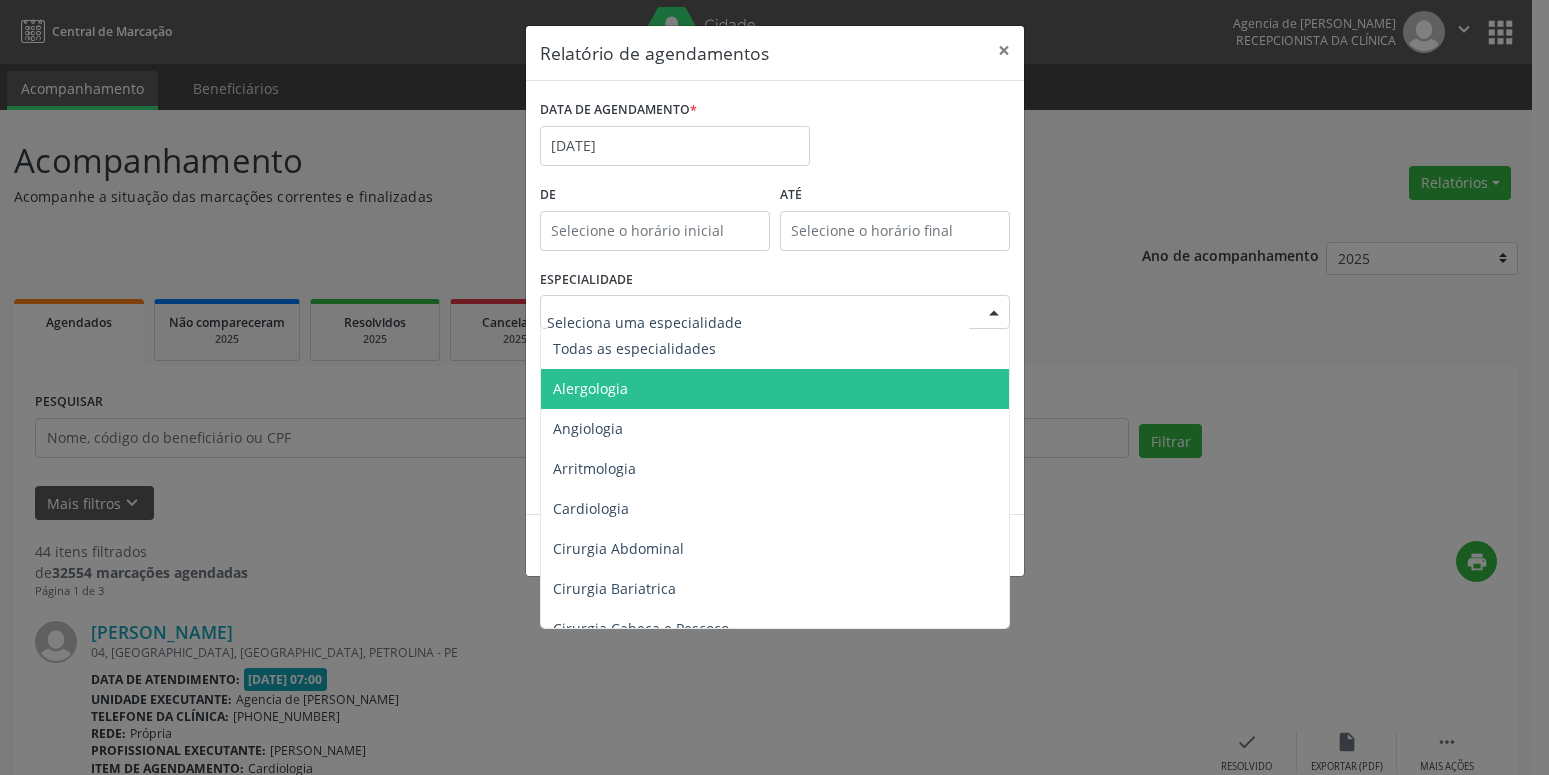 click at bounding box center [775, 312] 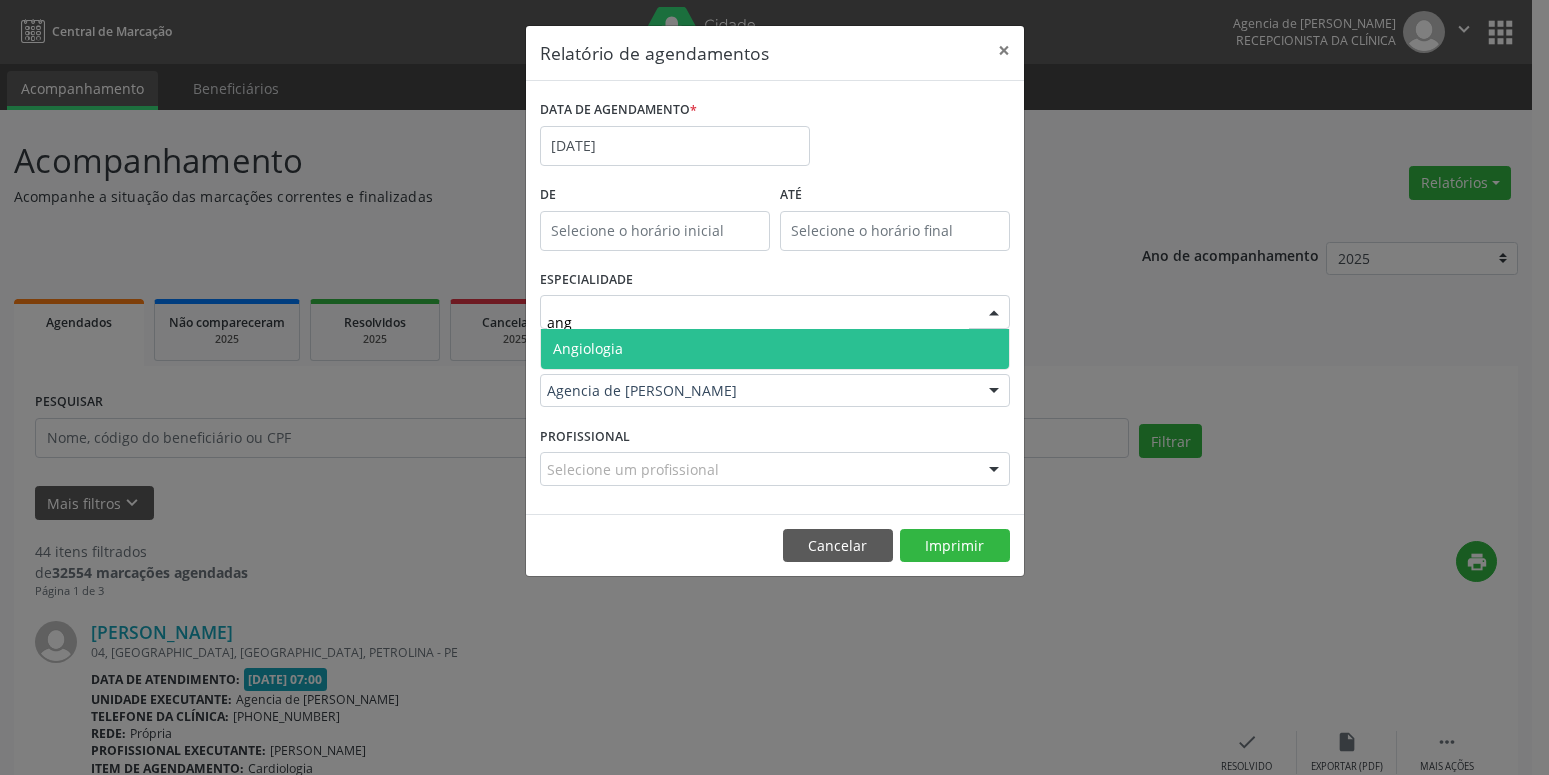 click on "Angiologia" at bounding box center (775, 349) 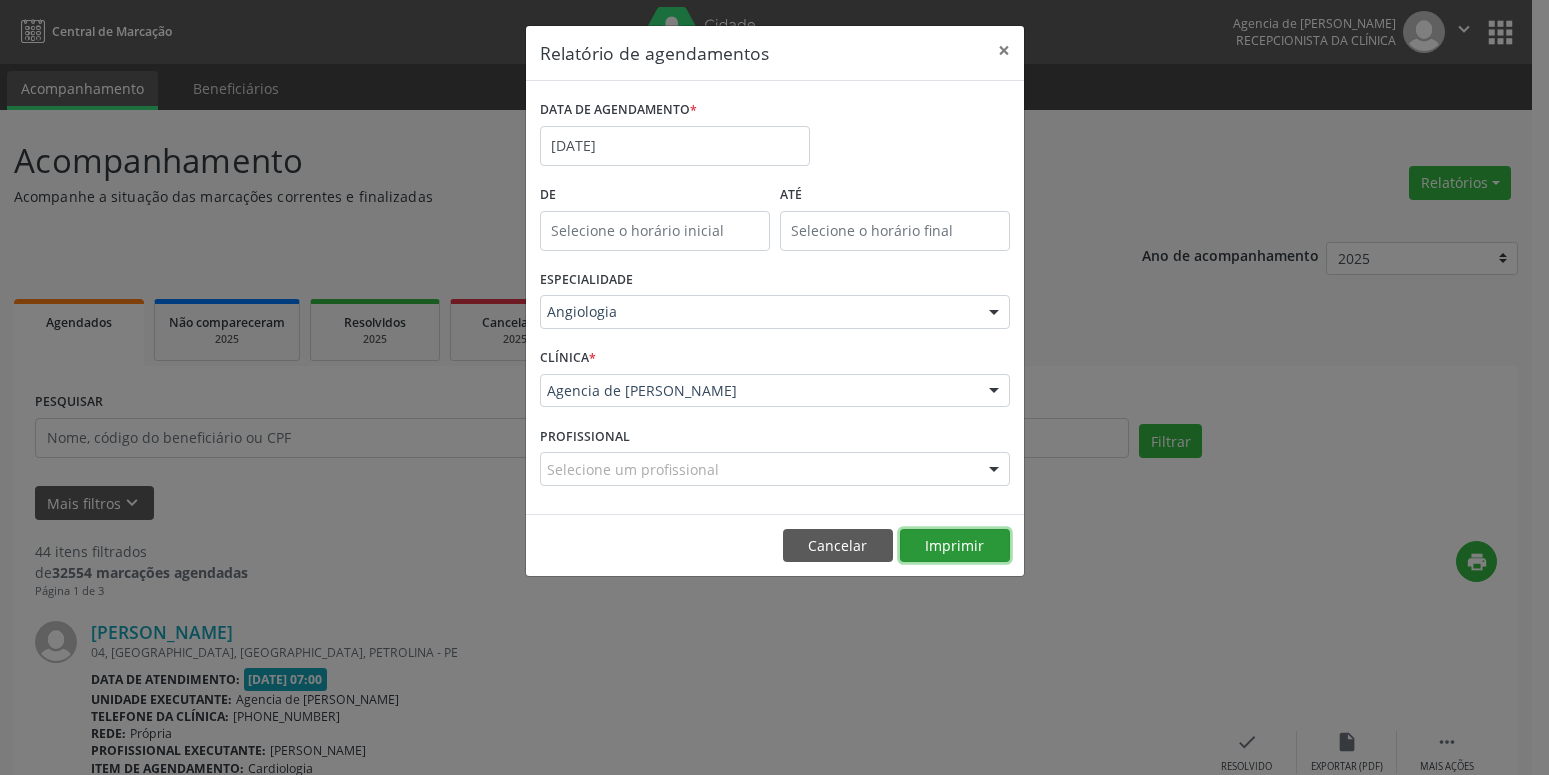 click on "Imprimir" at bounding box center [955, 546] 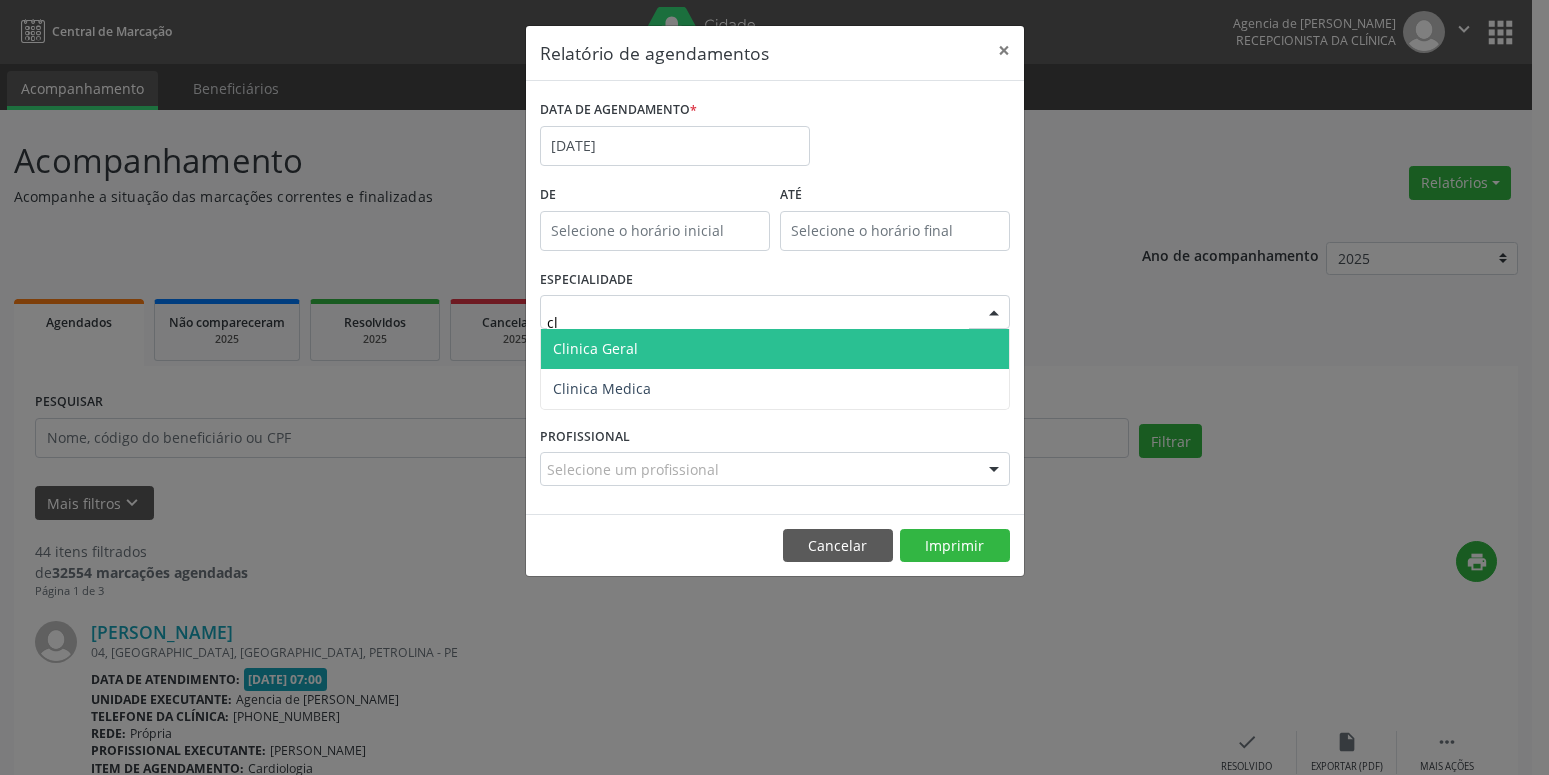 type on "cli" 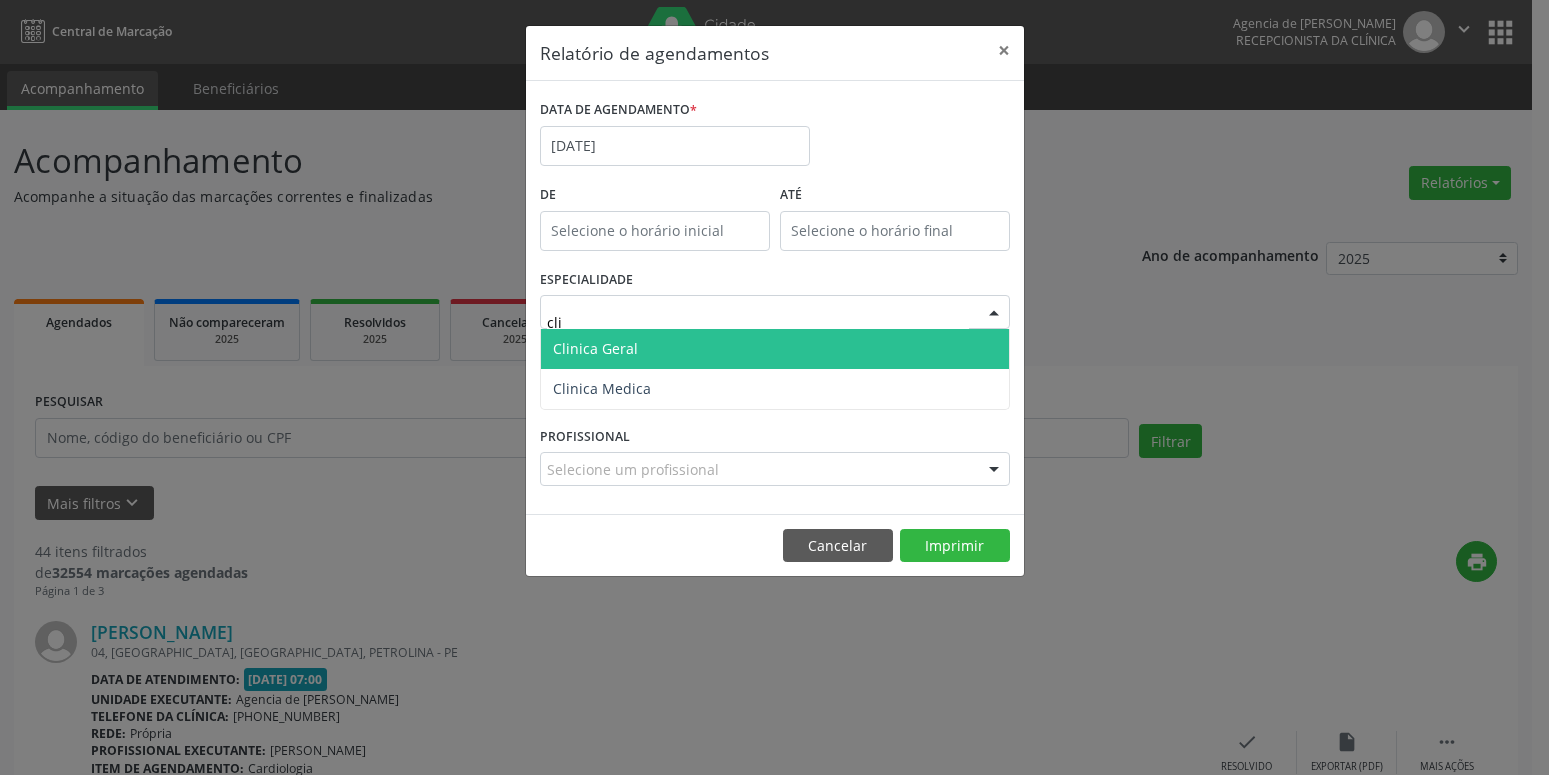 click on "Clinica Geral" at bounding box center (775, 349) 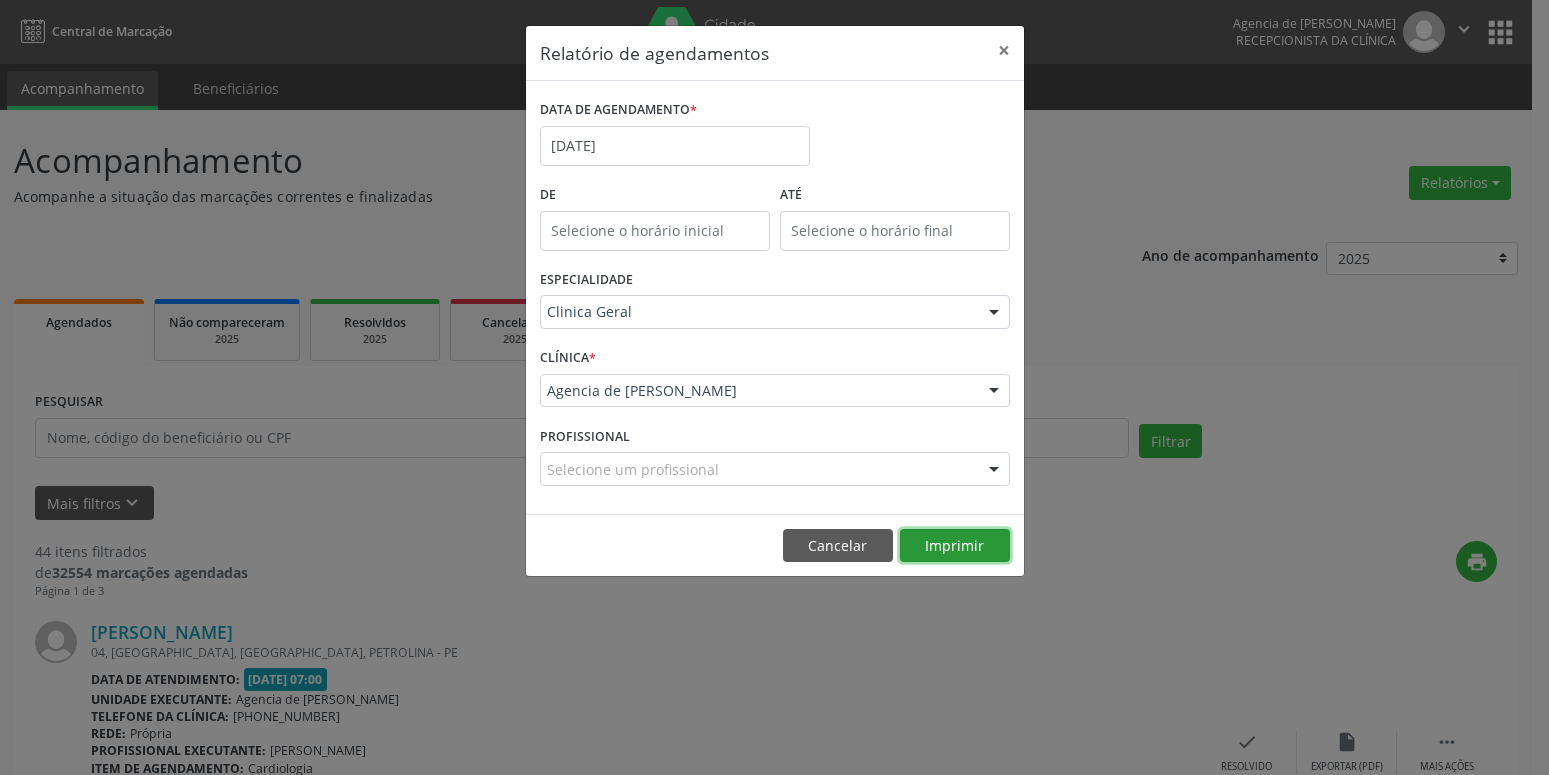 click on "Imprimir" at bounding box center [955, 546] 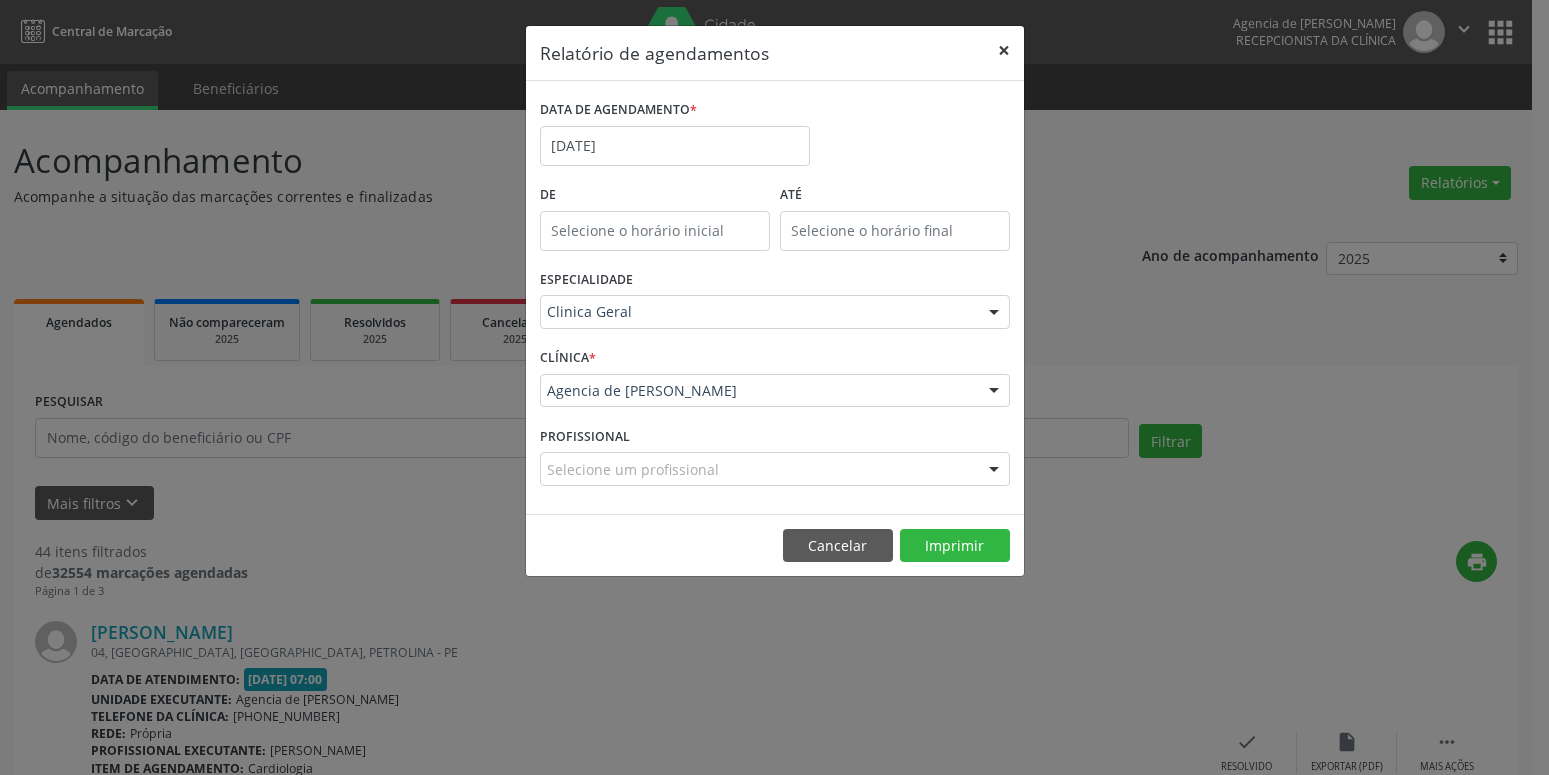 click on "×" at bounding box center [1004, 50] 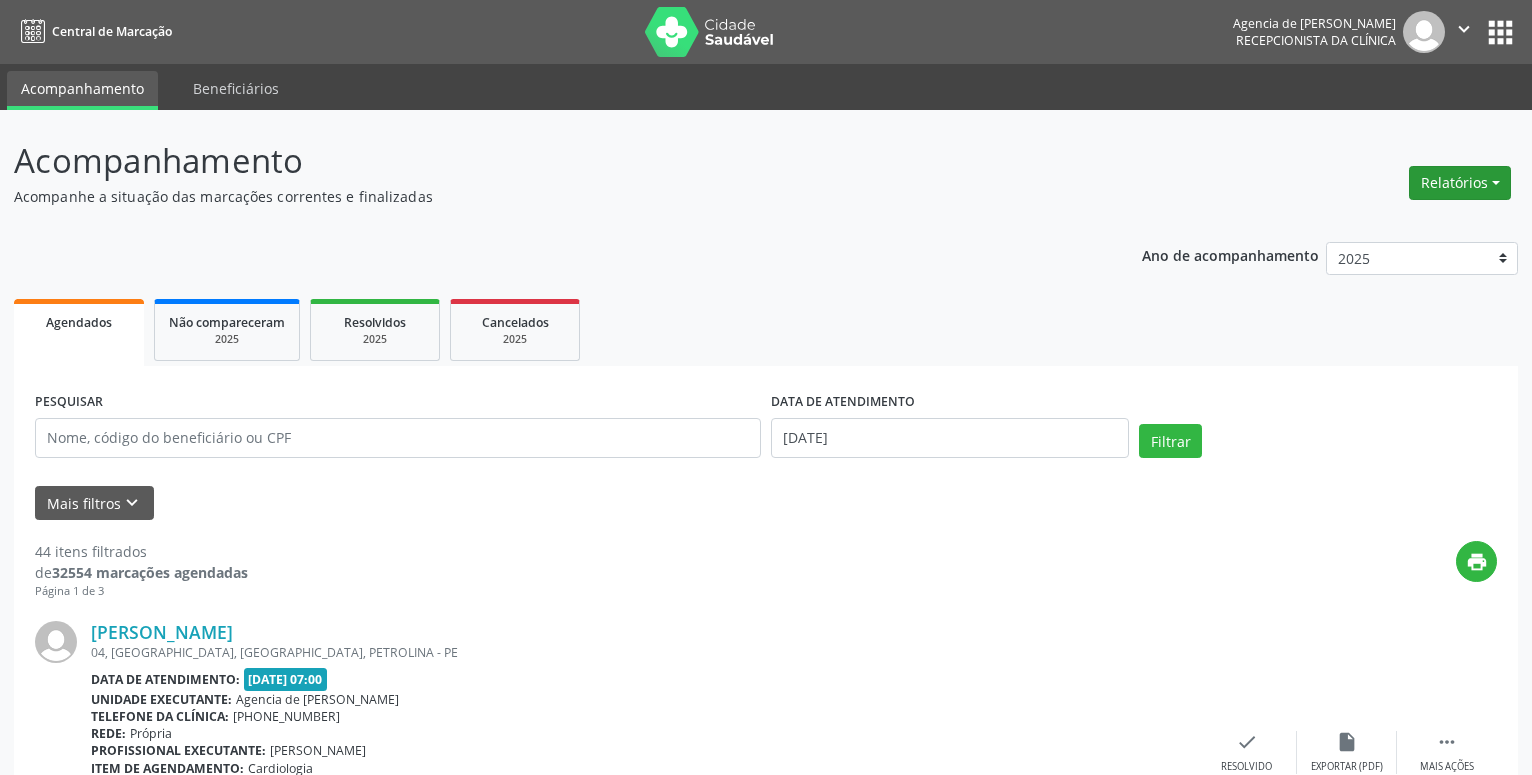click on "Relatórios" at bounding box center [1460, 183] 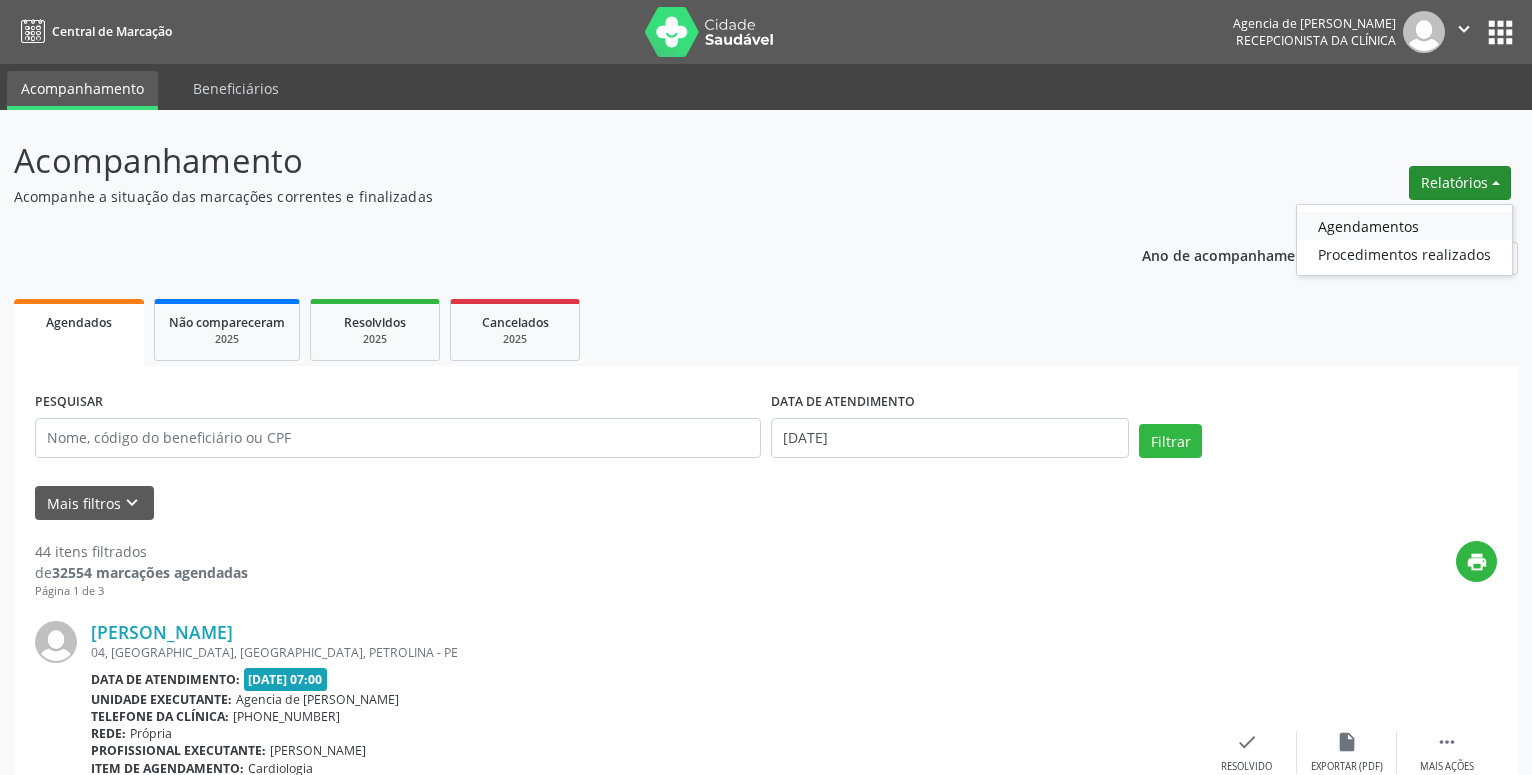 click on "Agendamentos" at bounding box center (1404, 226) 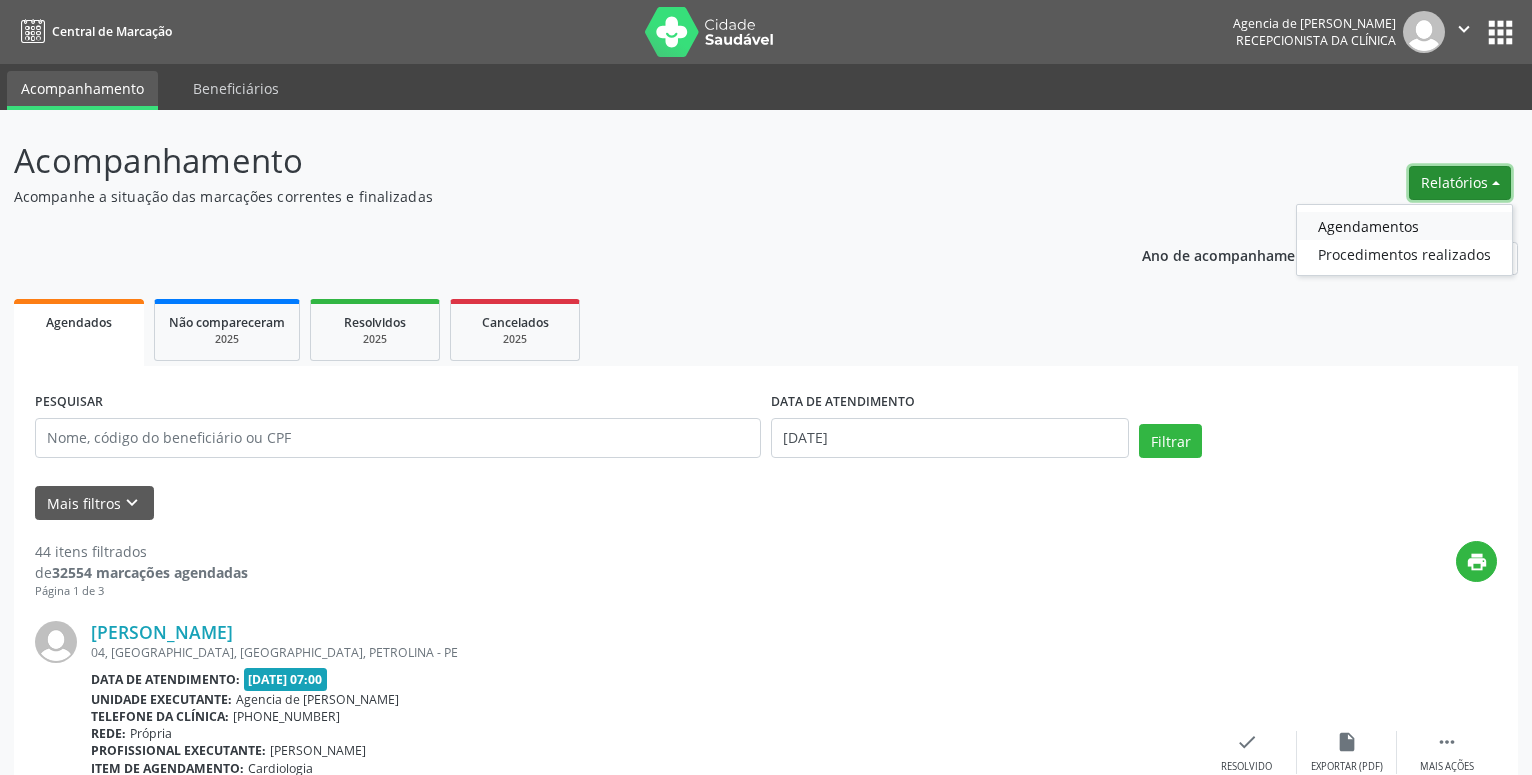 select on "6" 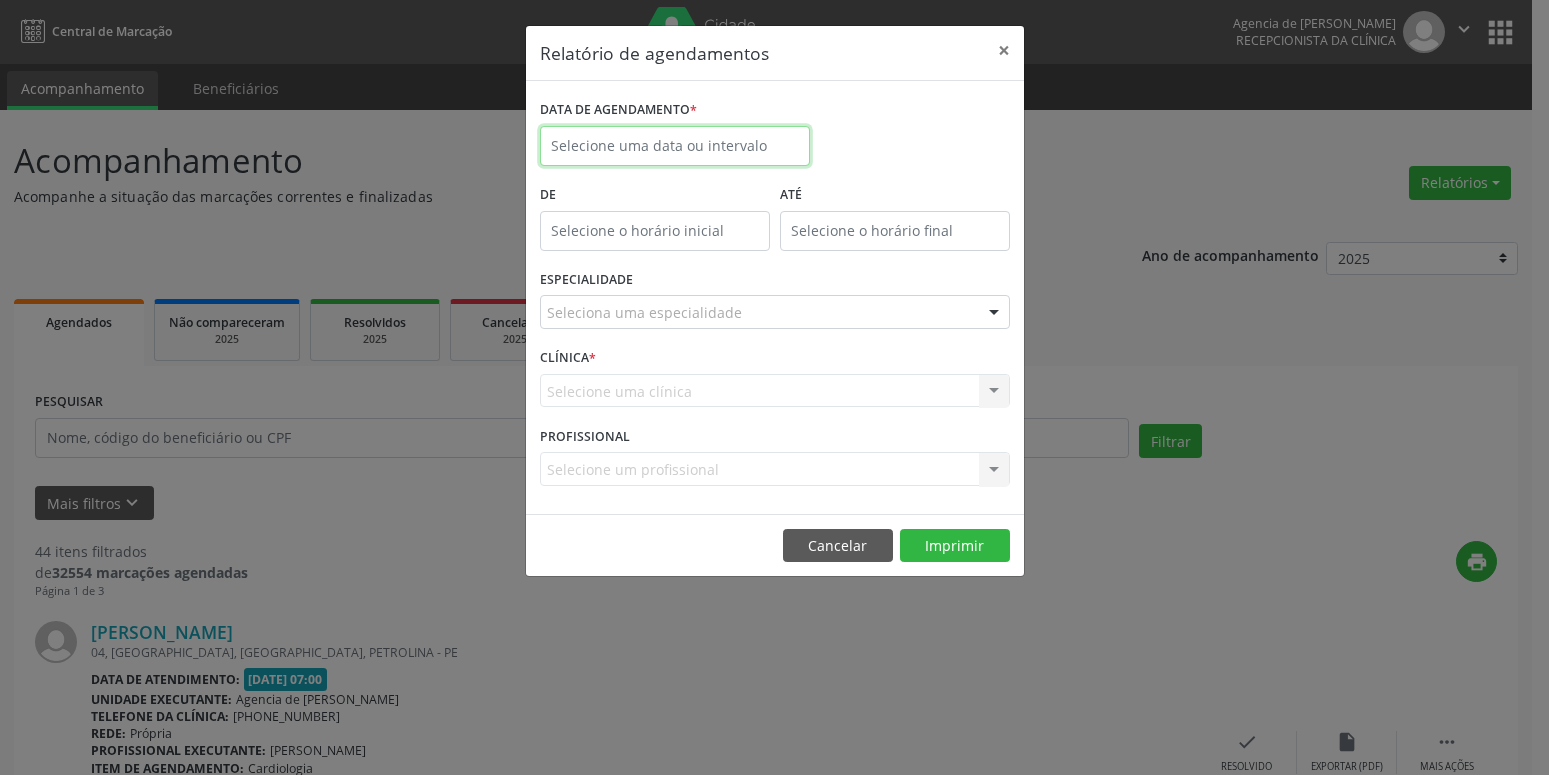 click at bounding box center (675, 146) 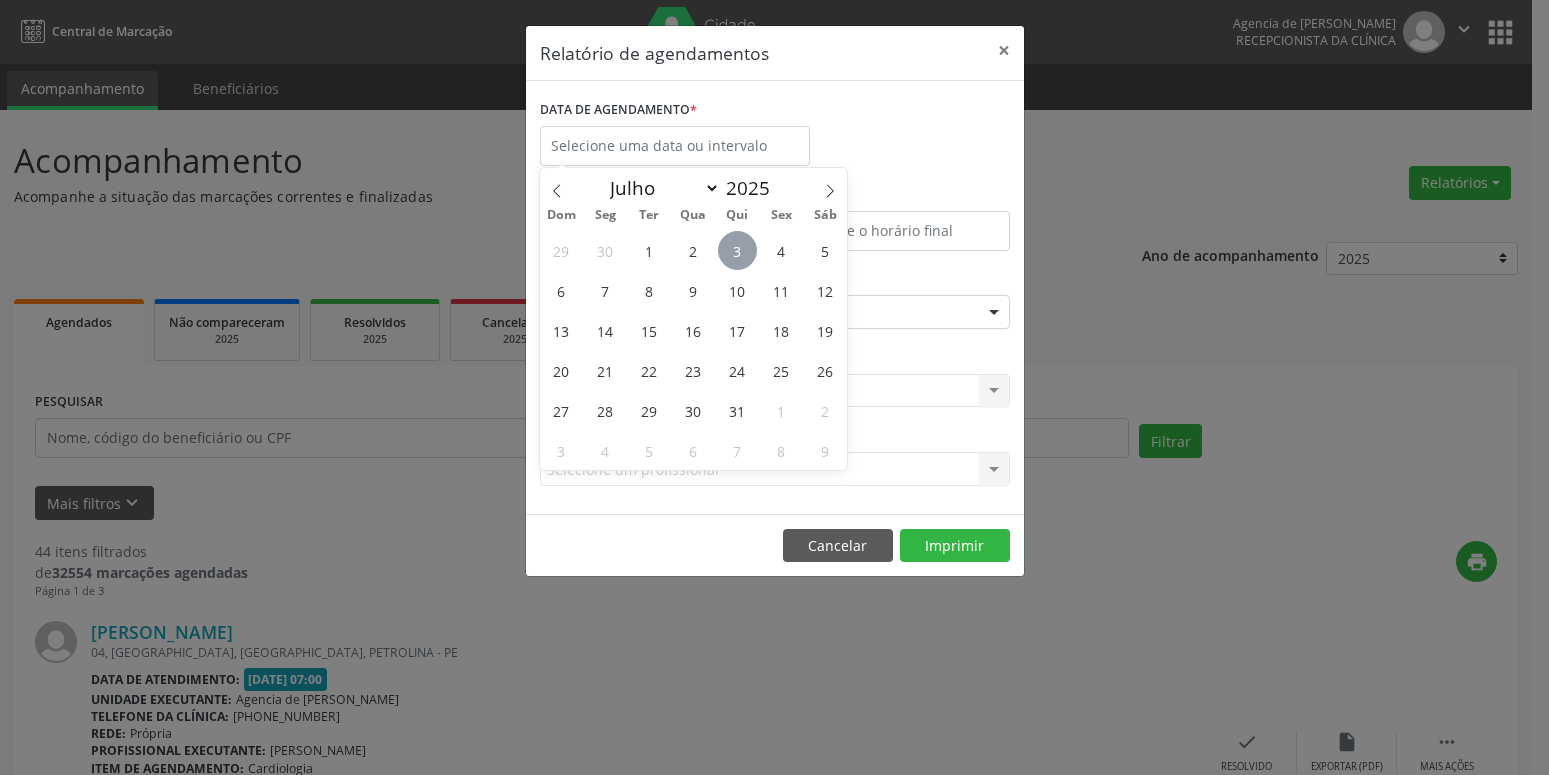 click on "3" at bounding box center (737, 250) 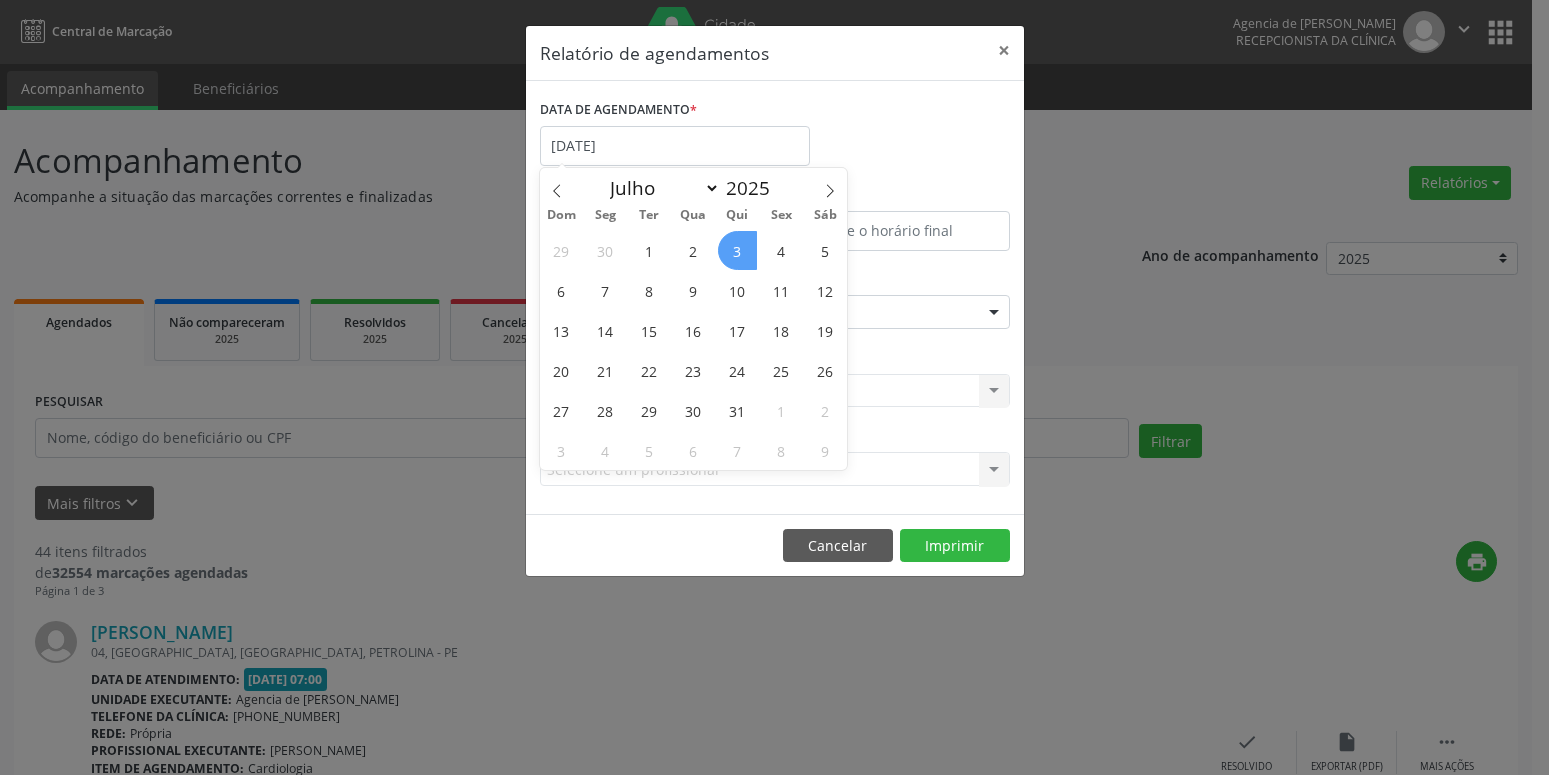 click on "3" at bounding box center [737, 250] 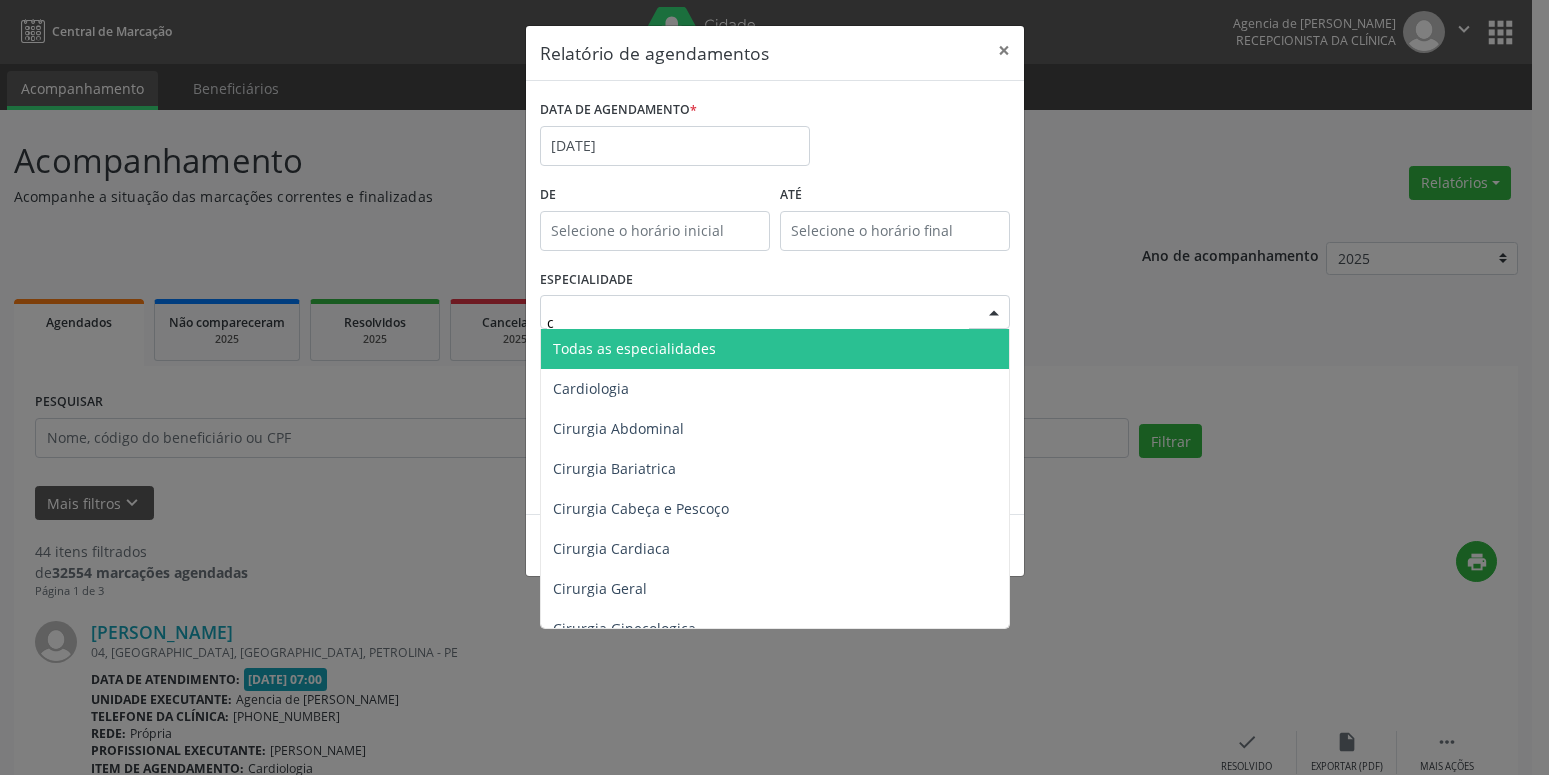 type on "ca" 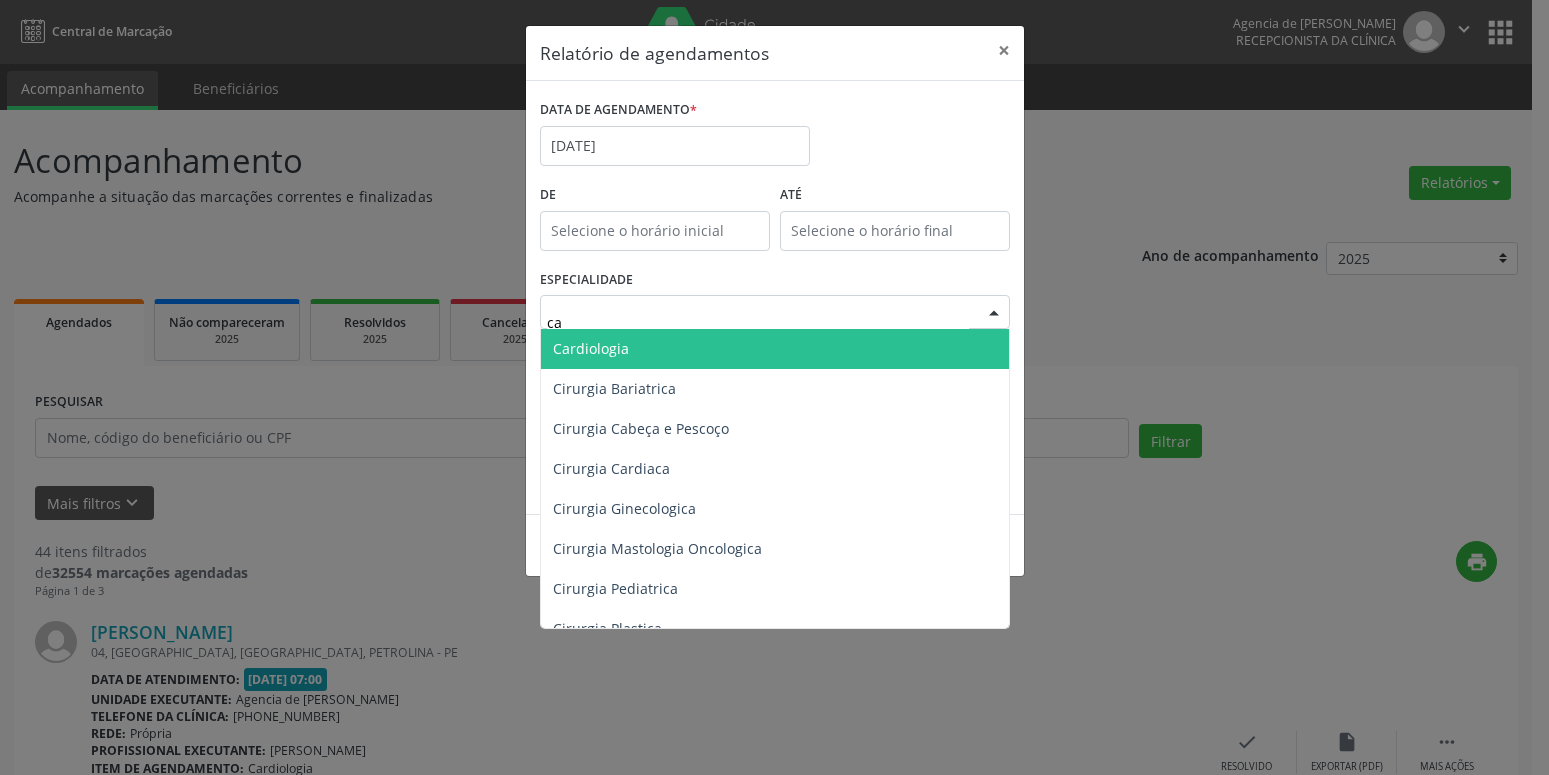 click on "Cardiologia" at bounding box center (775, 349) 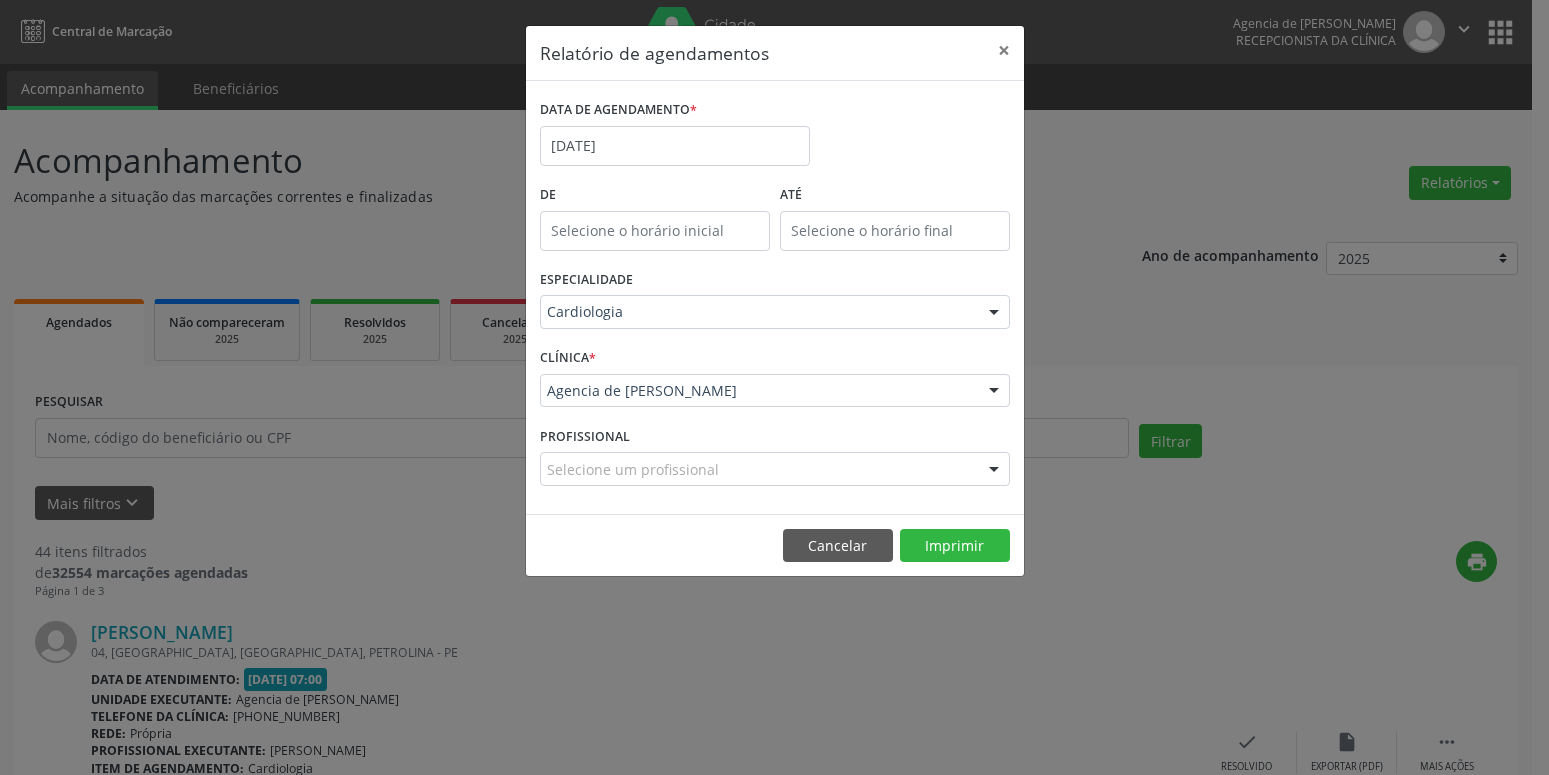click on "Selecione um profissional" at bounding box center (775, 469) 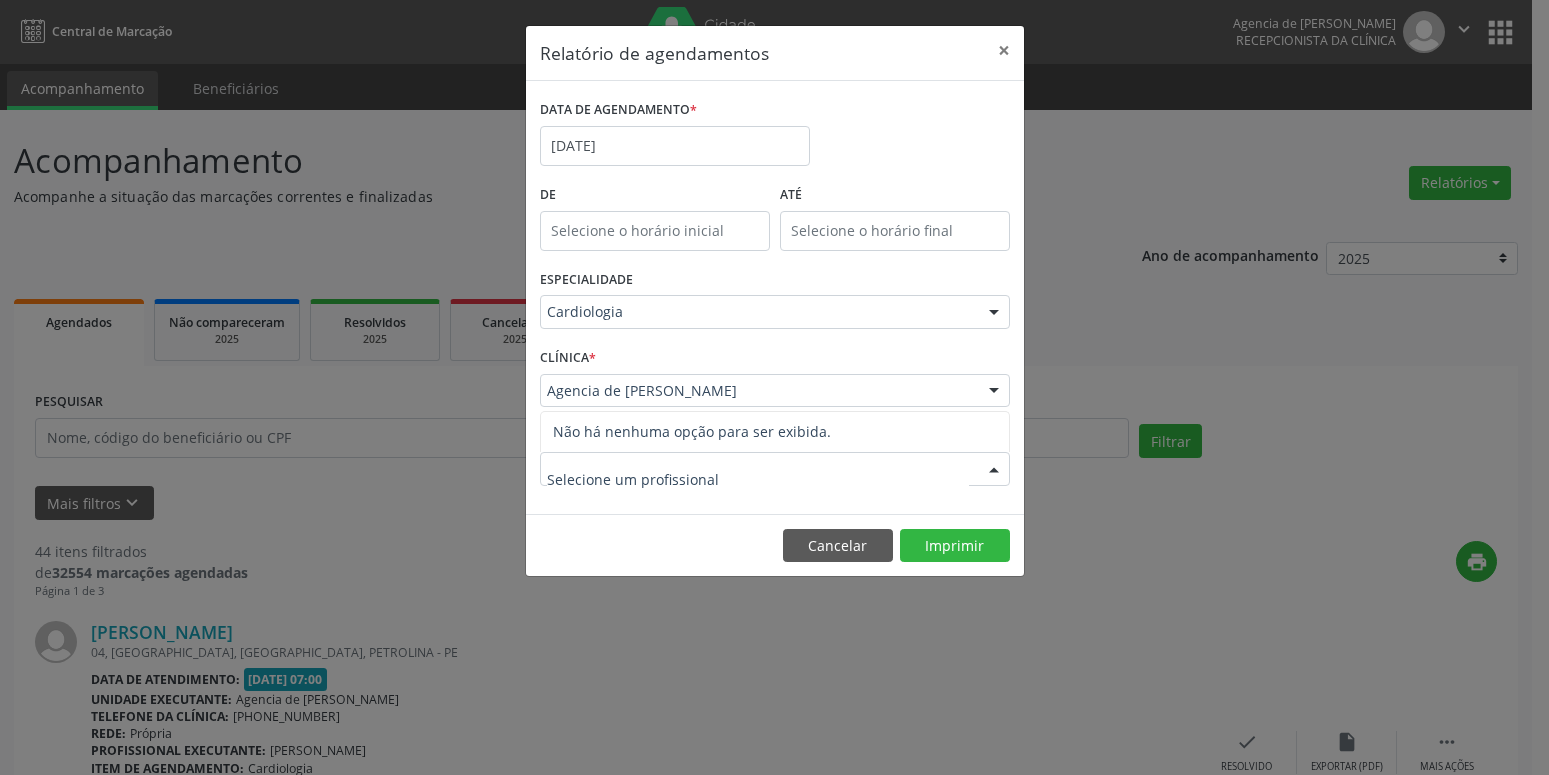 click at bounding box center [758, 479] 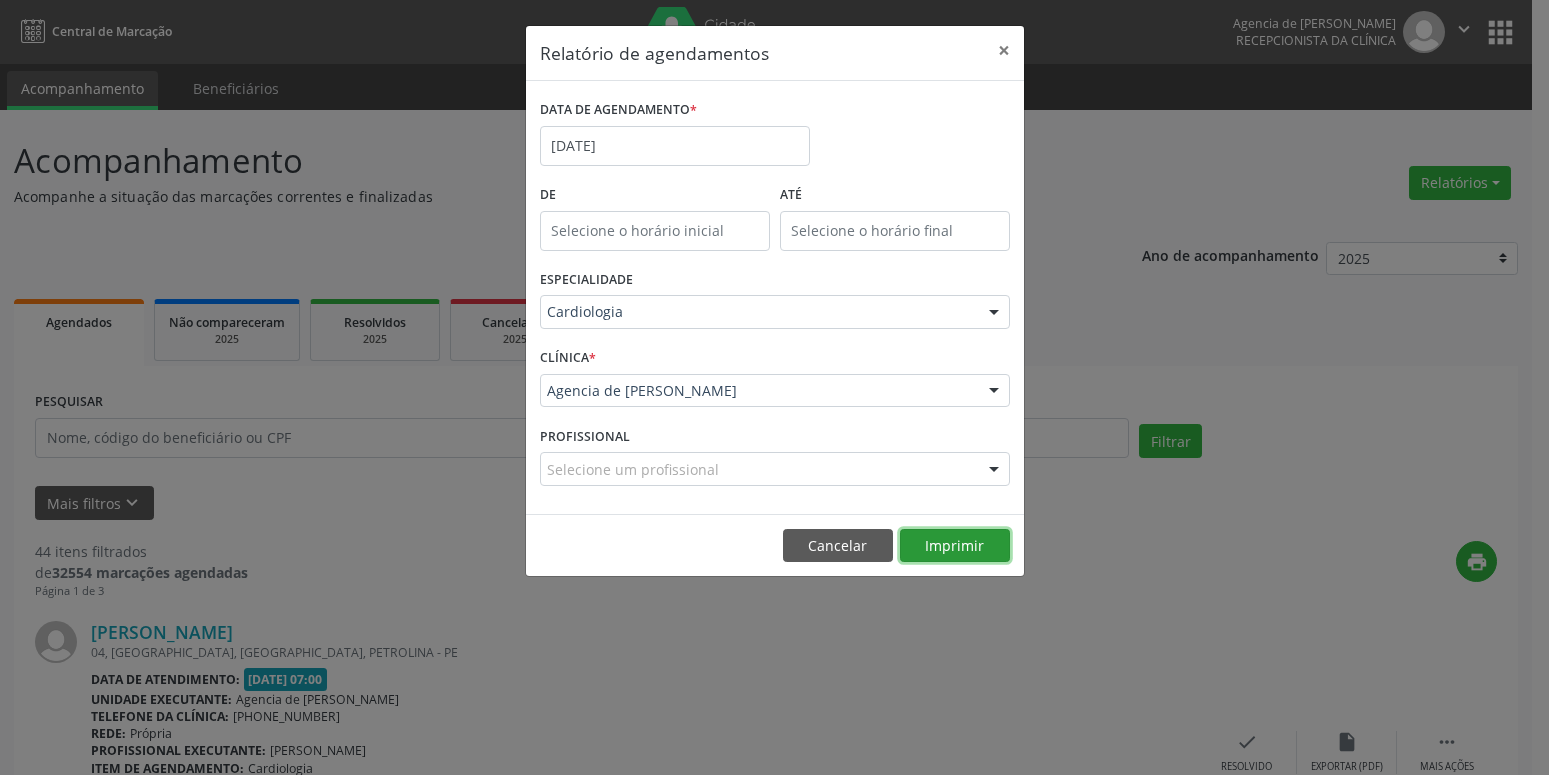 click on "Imprimir" at bounding box center (955, 546) 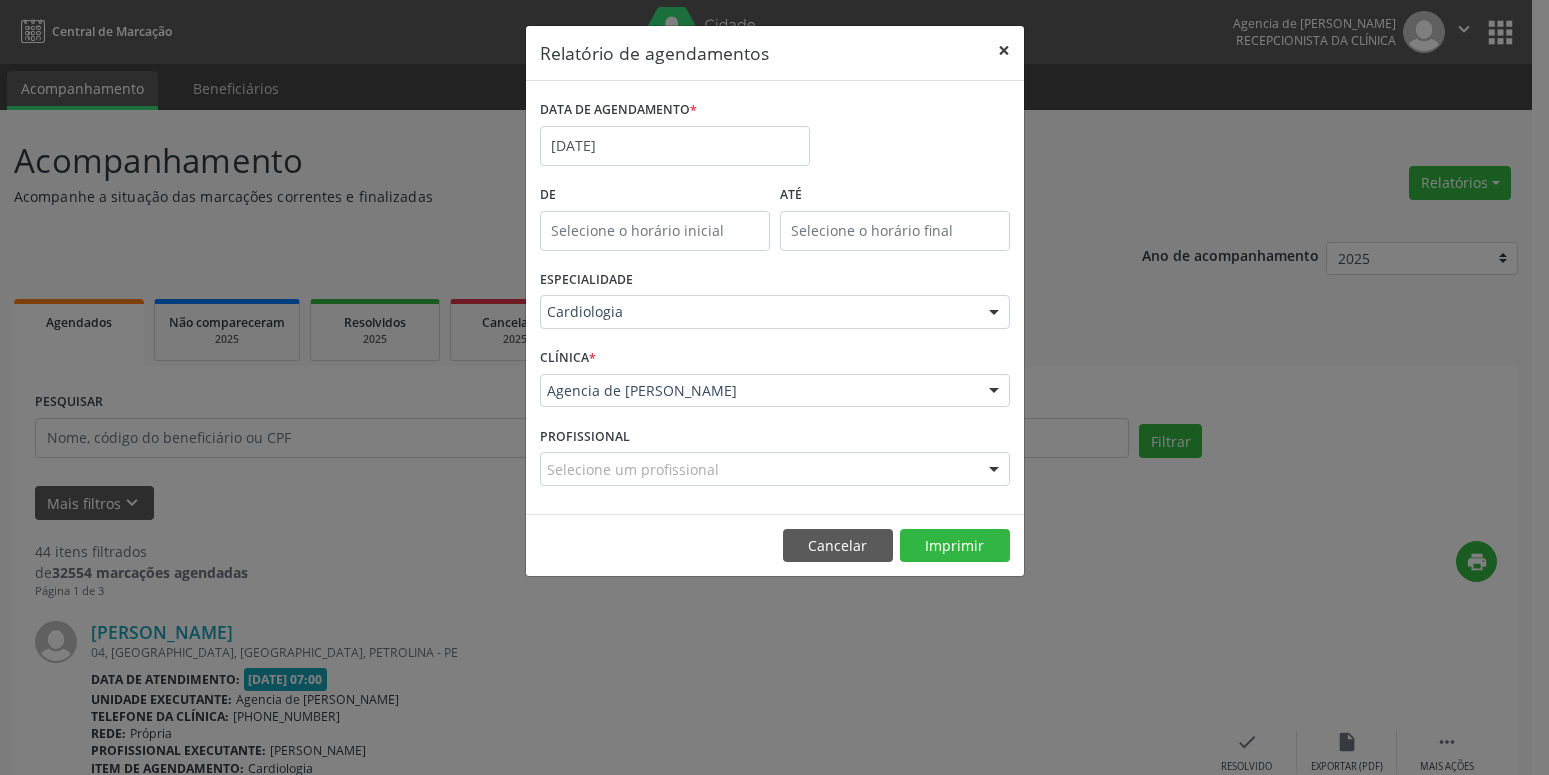 click on "×" at bounding box center (1004, 50) 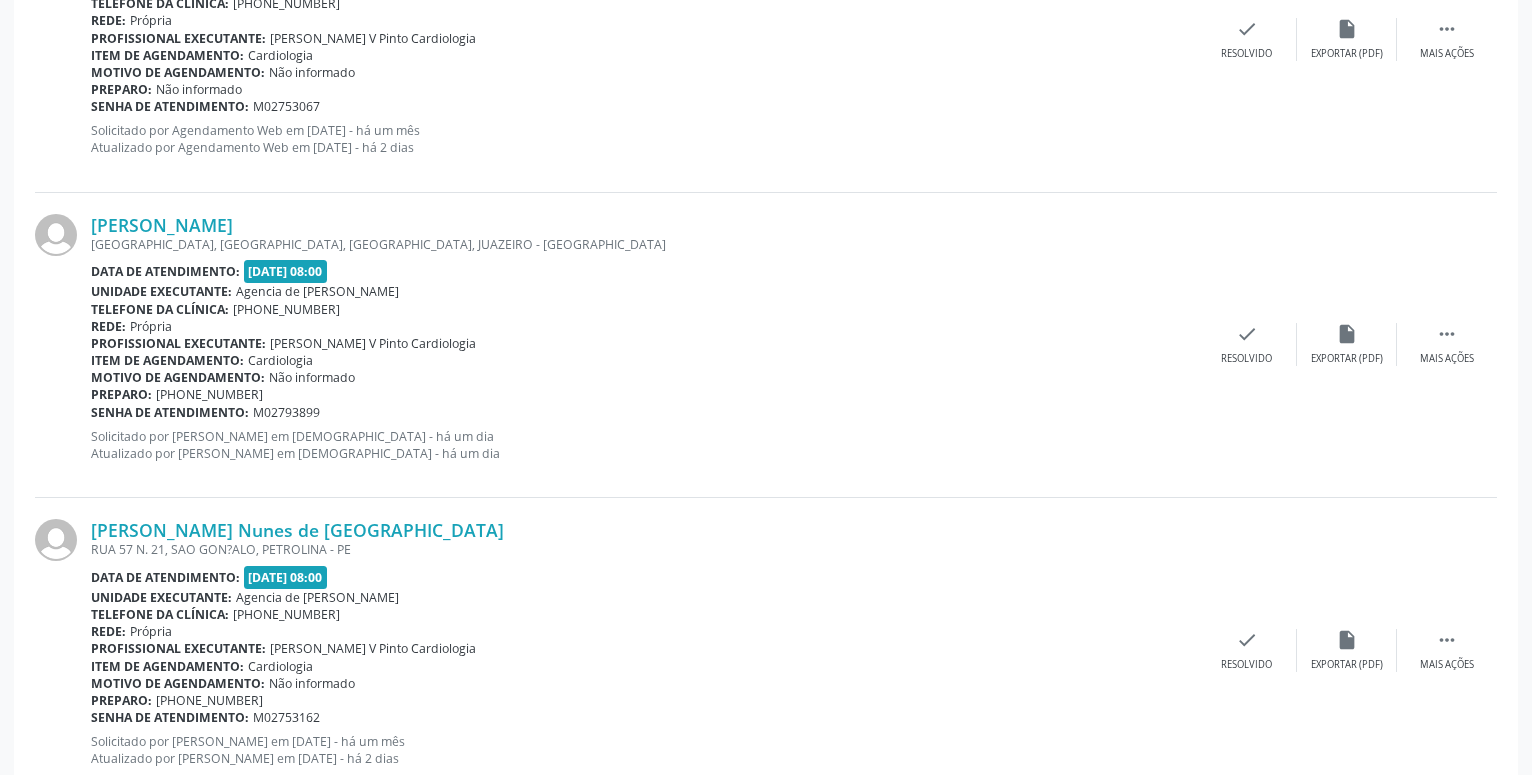 scroll, scrollTop: 4497, scrollLeft: 0, axis: vertical 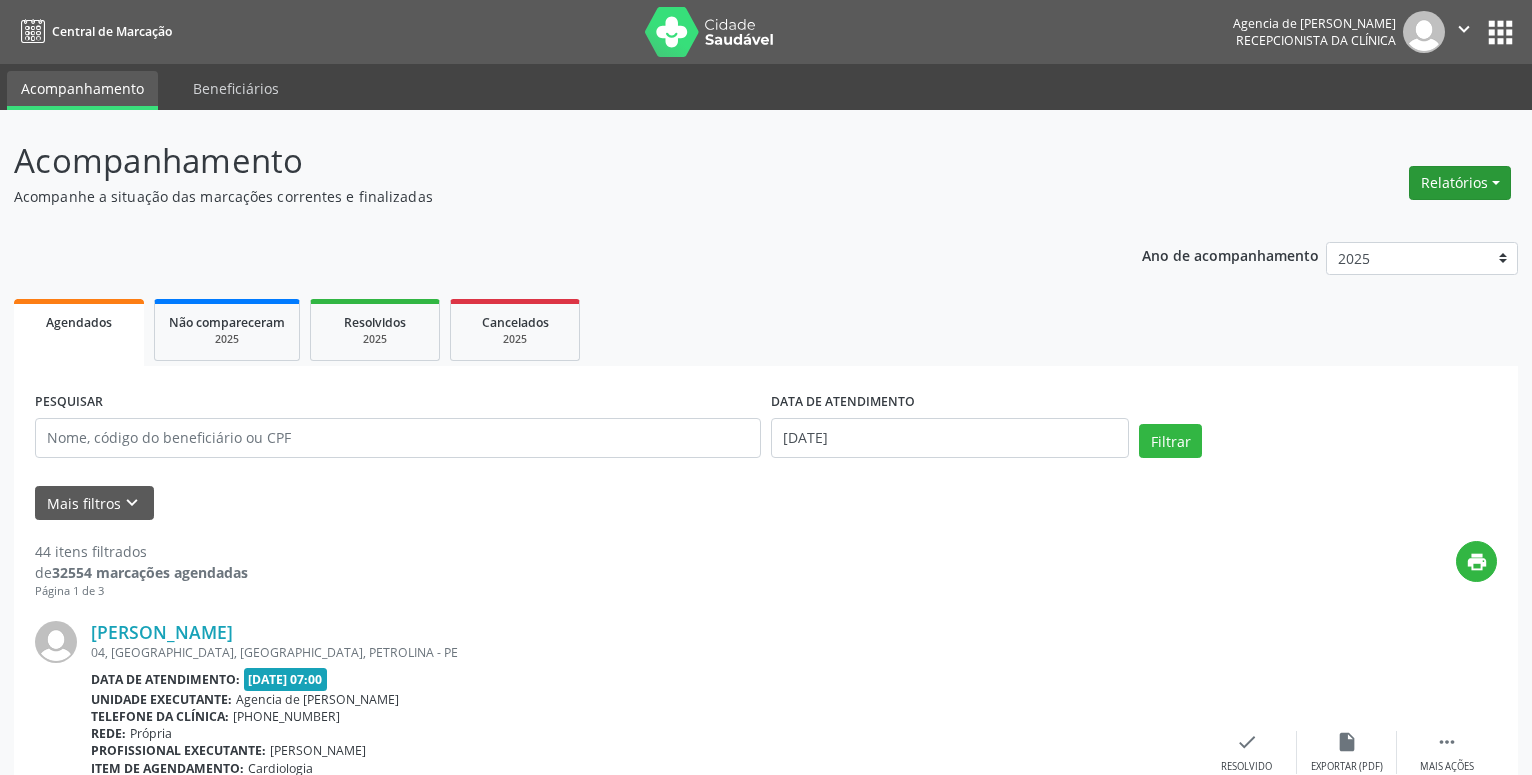 click on "Relatórios" at bounding box center (1460, 183) 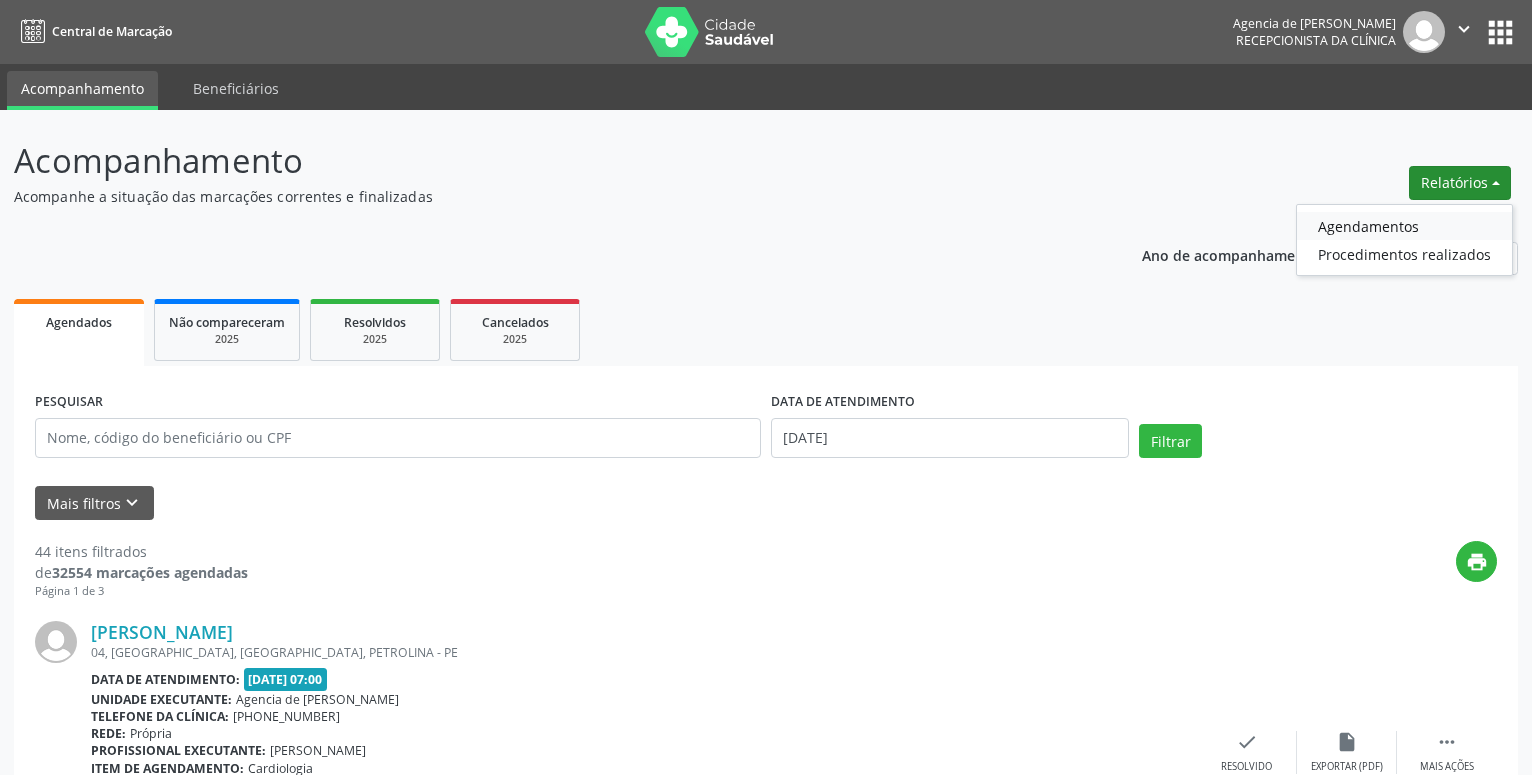 click on "Agendamentos" at bounding box center [1404, 226] 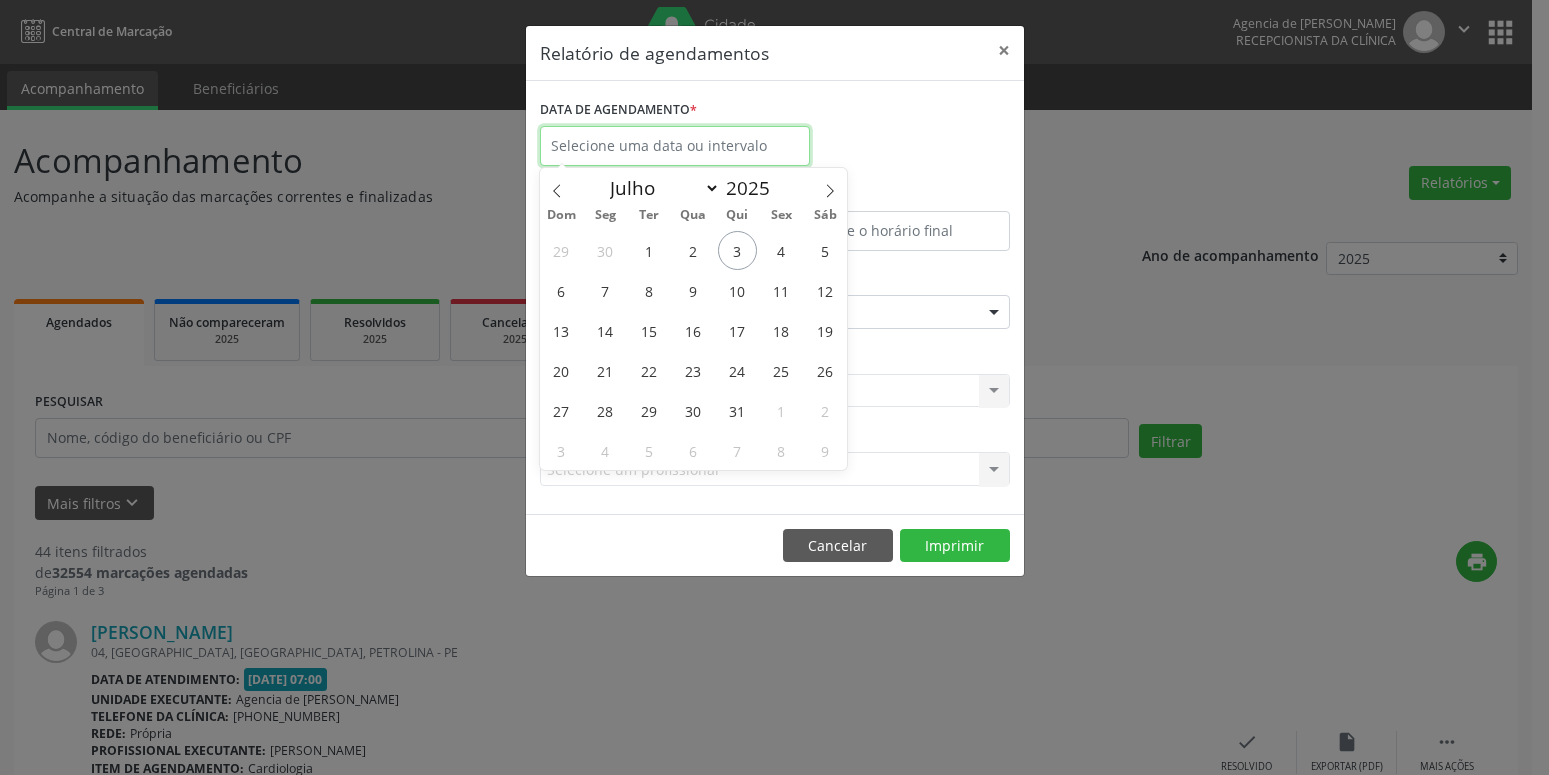 click at bounding box center (675, 146) 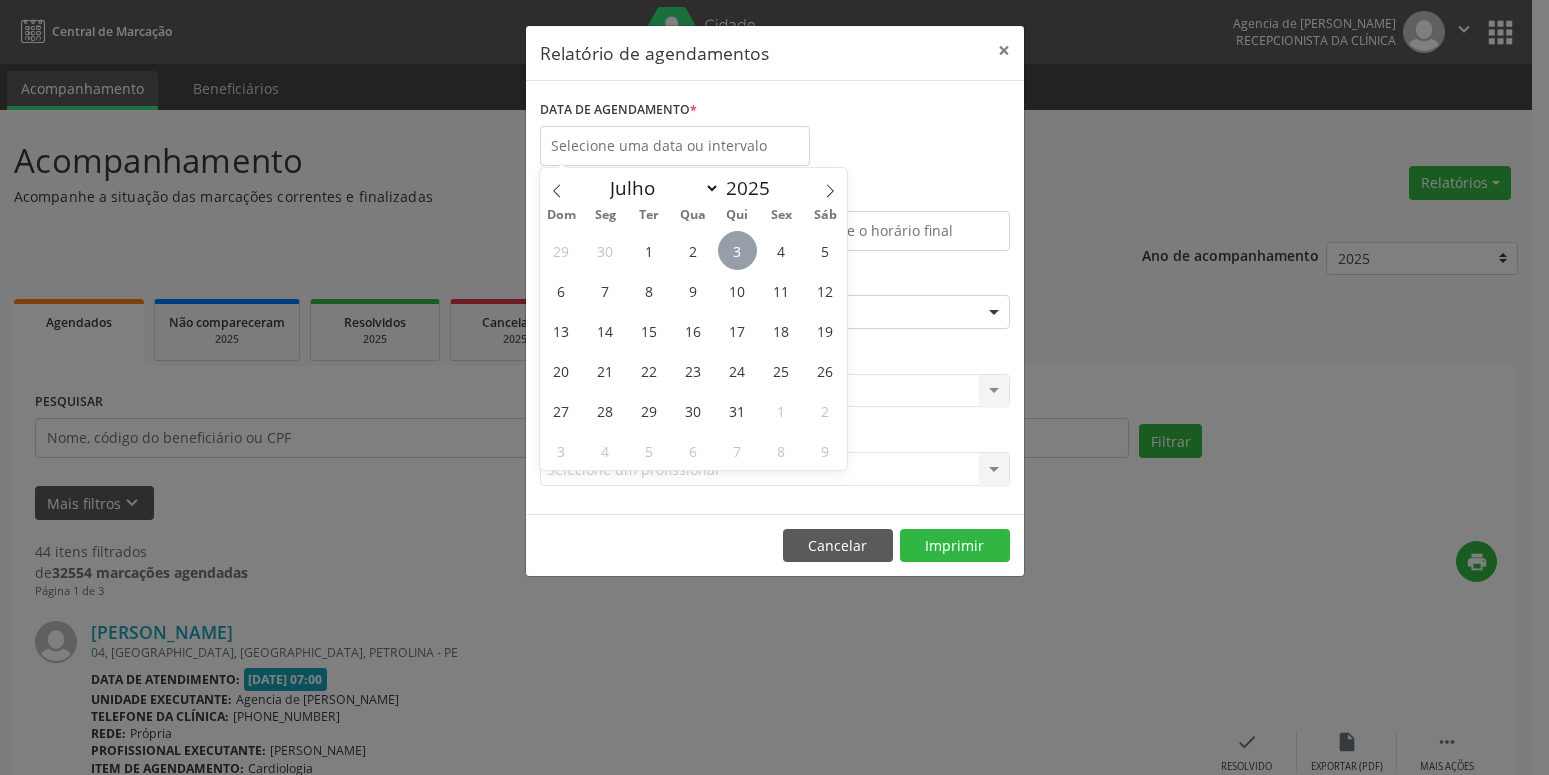 click on "3" at bounding box center [737, 250] 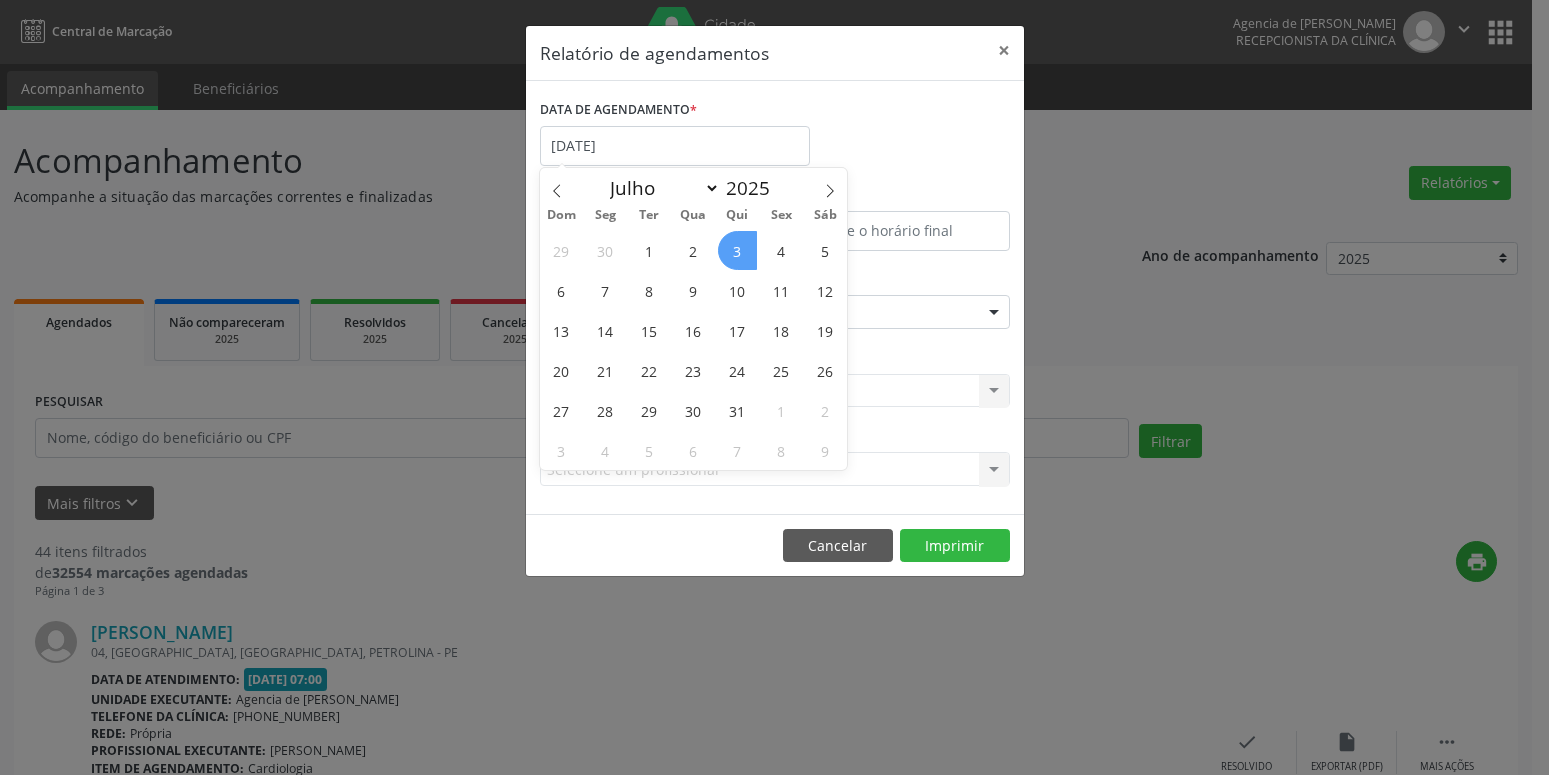 click on "3" at bounding box center (737, 250) 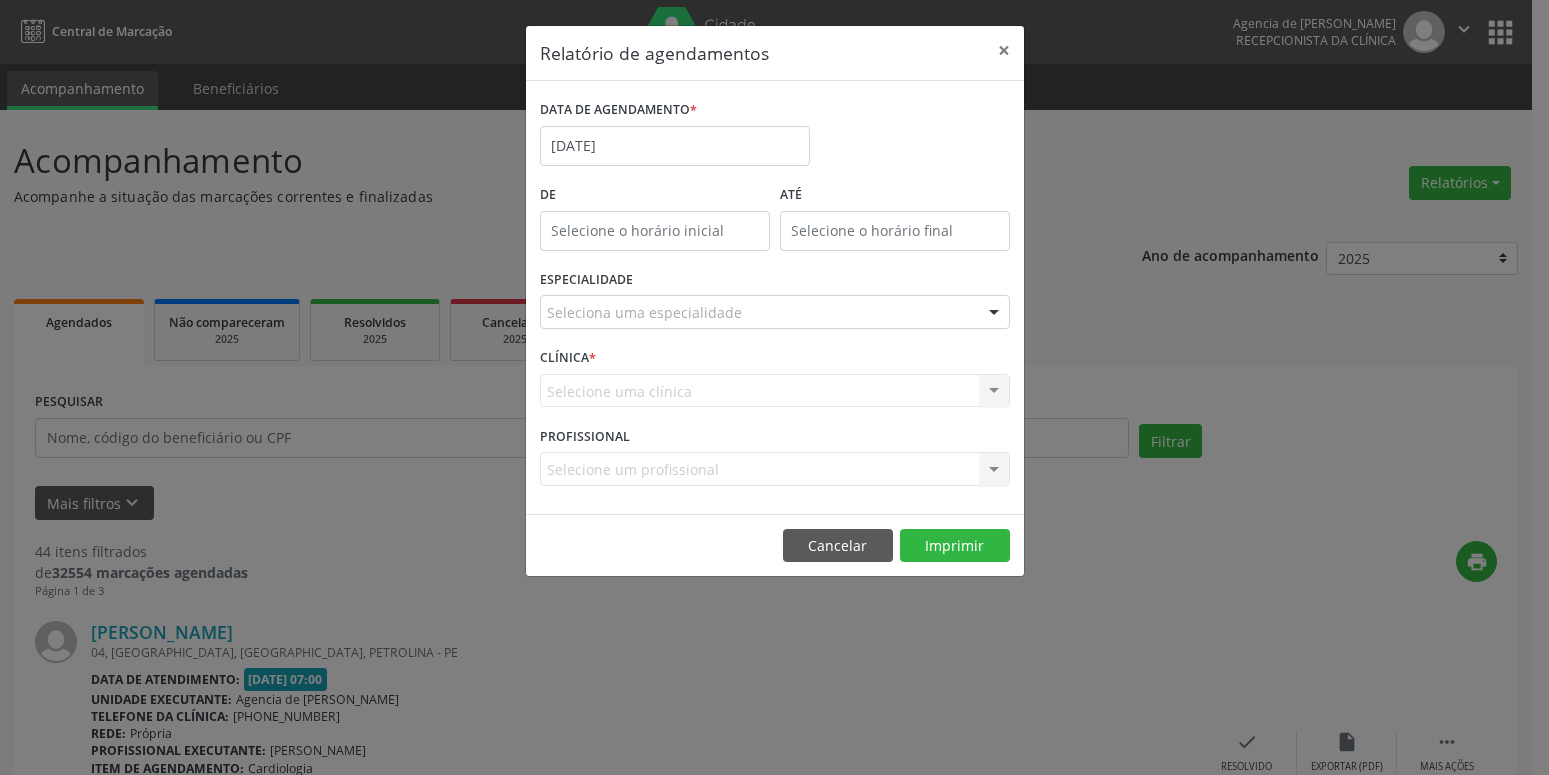 click on "Seleciona uma especialidade" at bounding box center (775, 312) 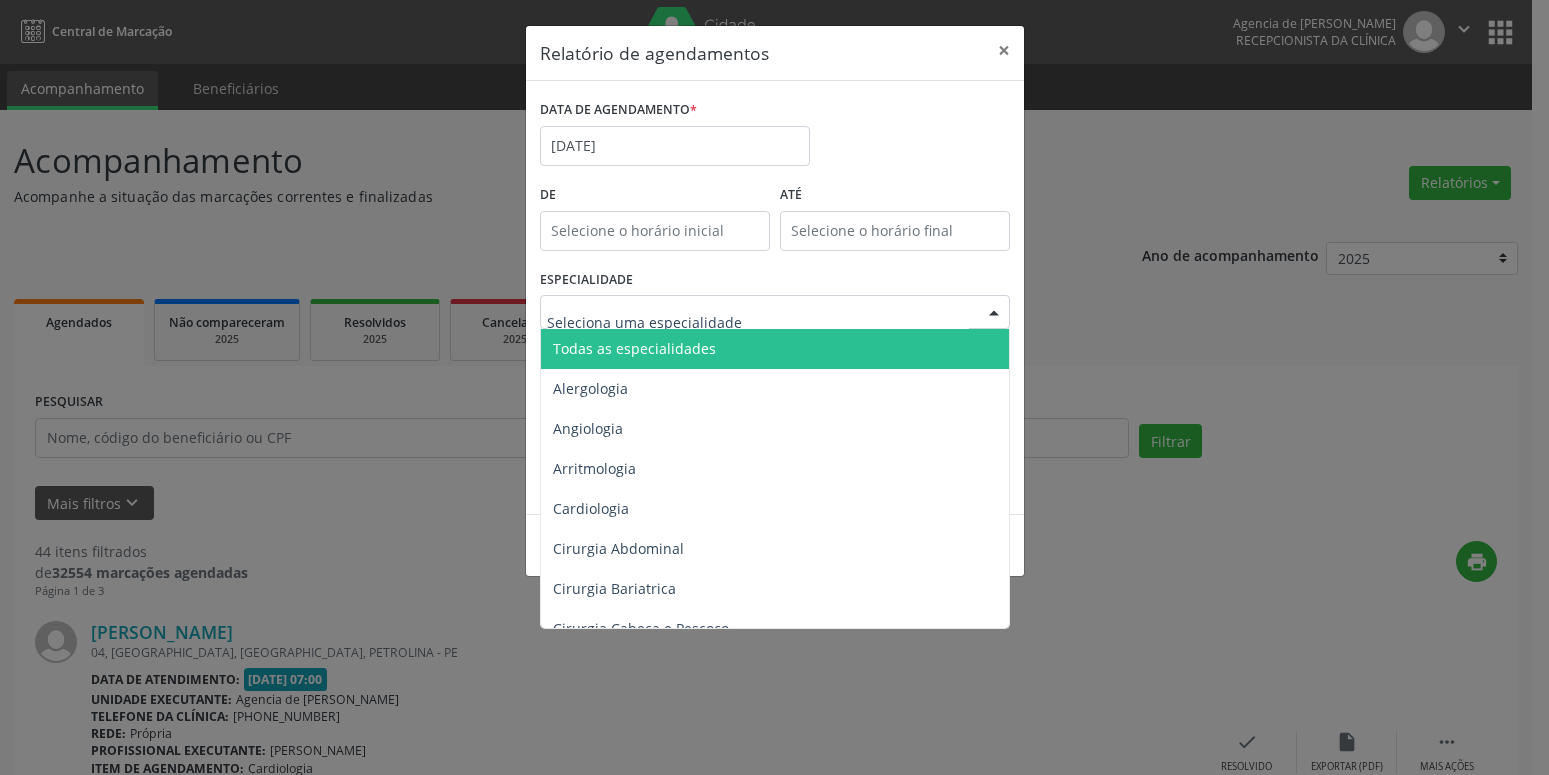 click on "Todas as especialidades" at bounding box center [776, 349] 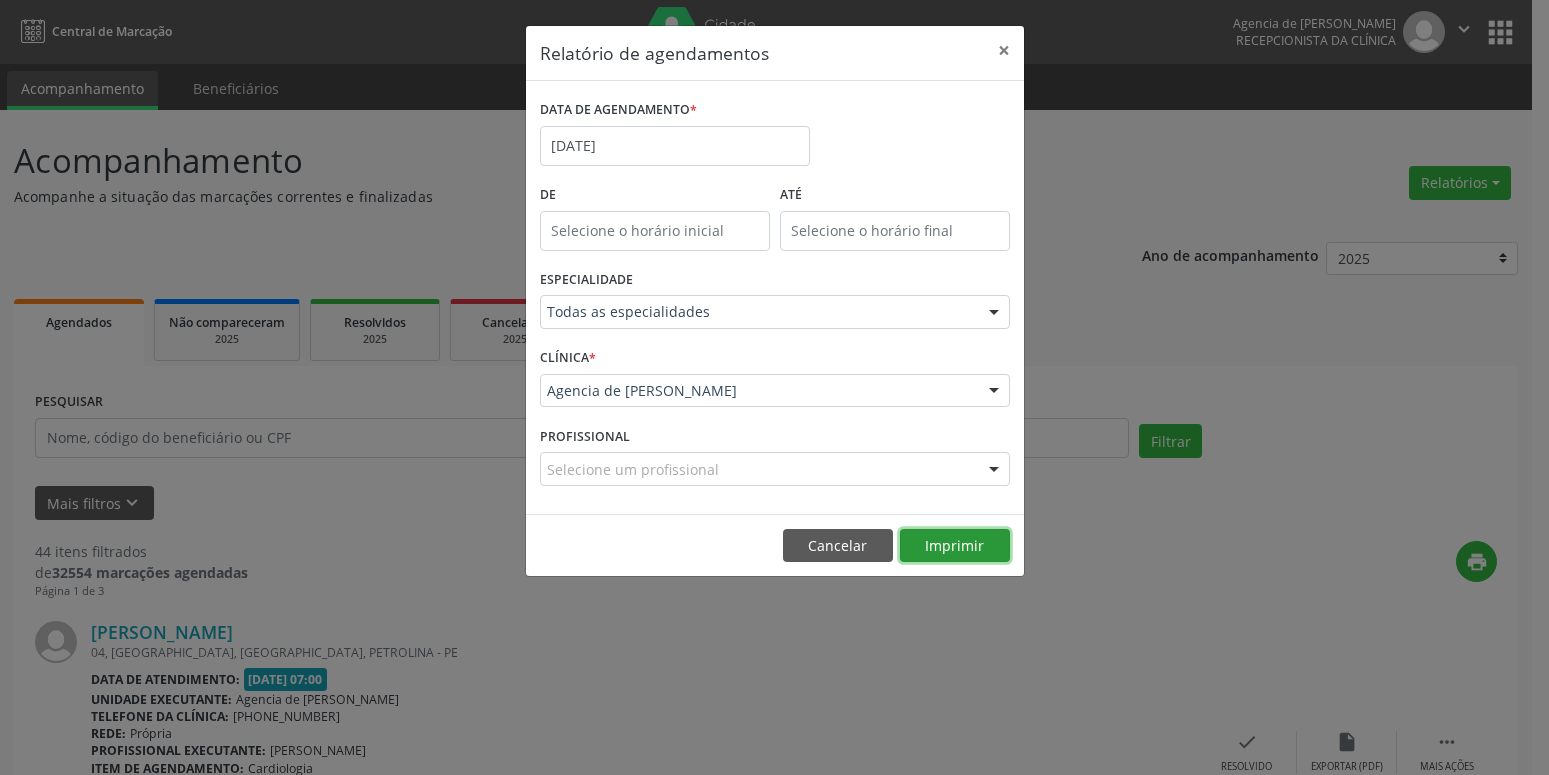 click on "Imprimir" at bounding box center [955, 546] 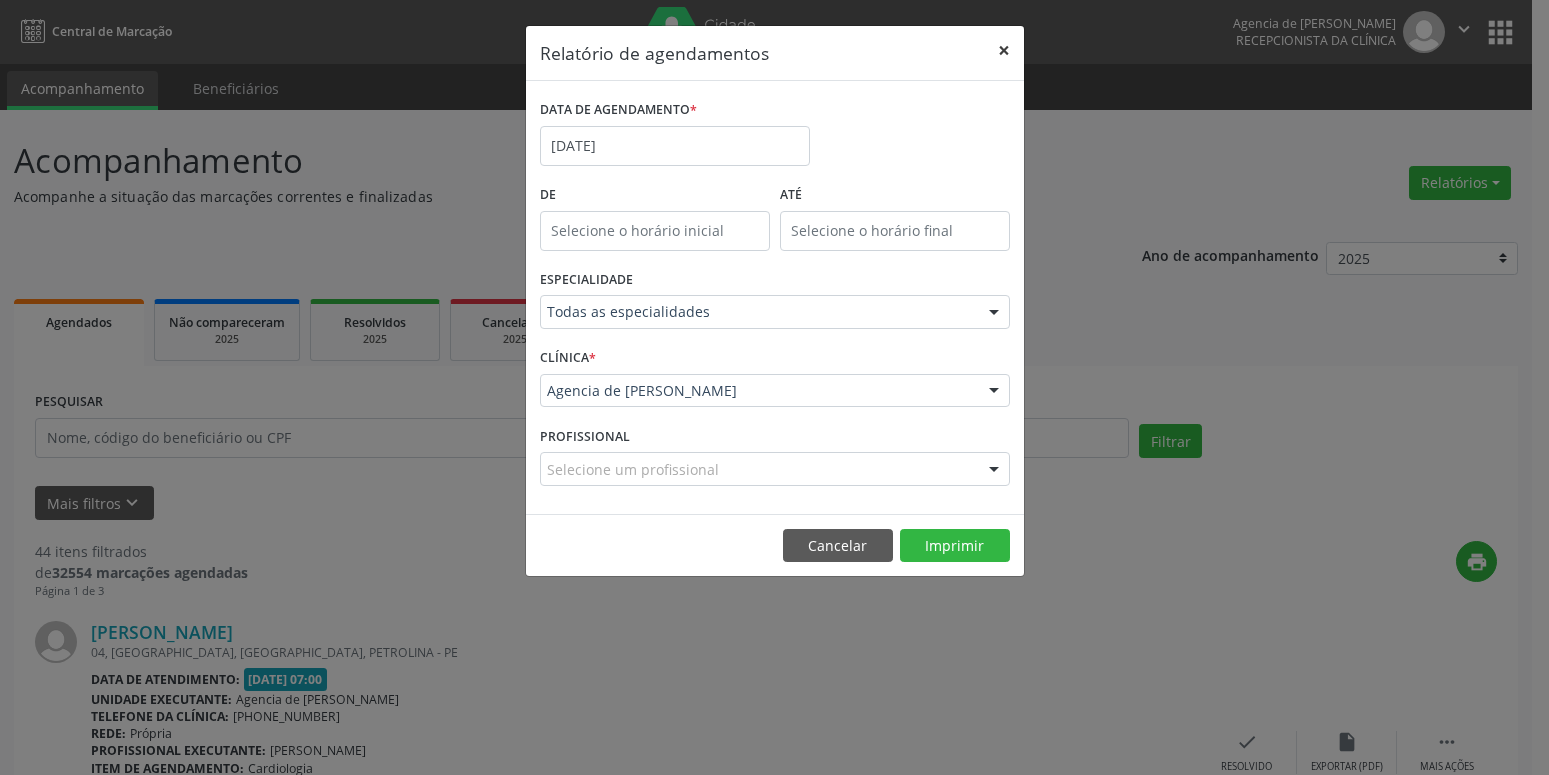 click on "×" at bounding box center [1004, 50] 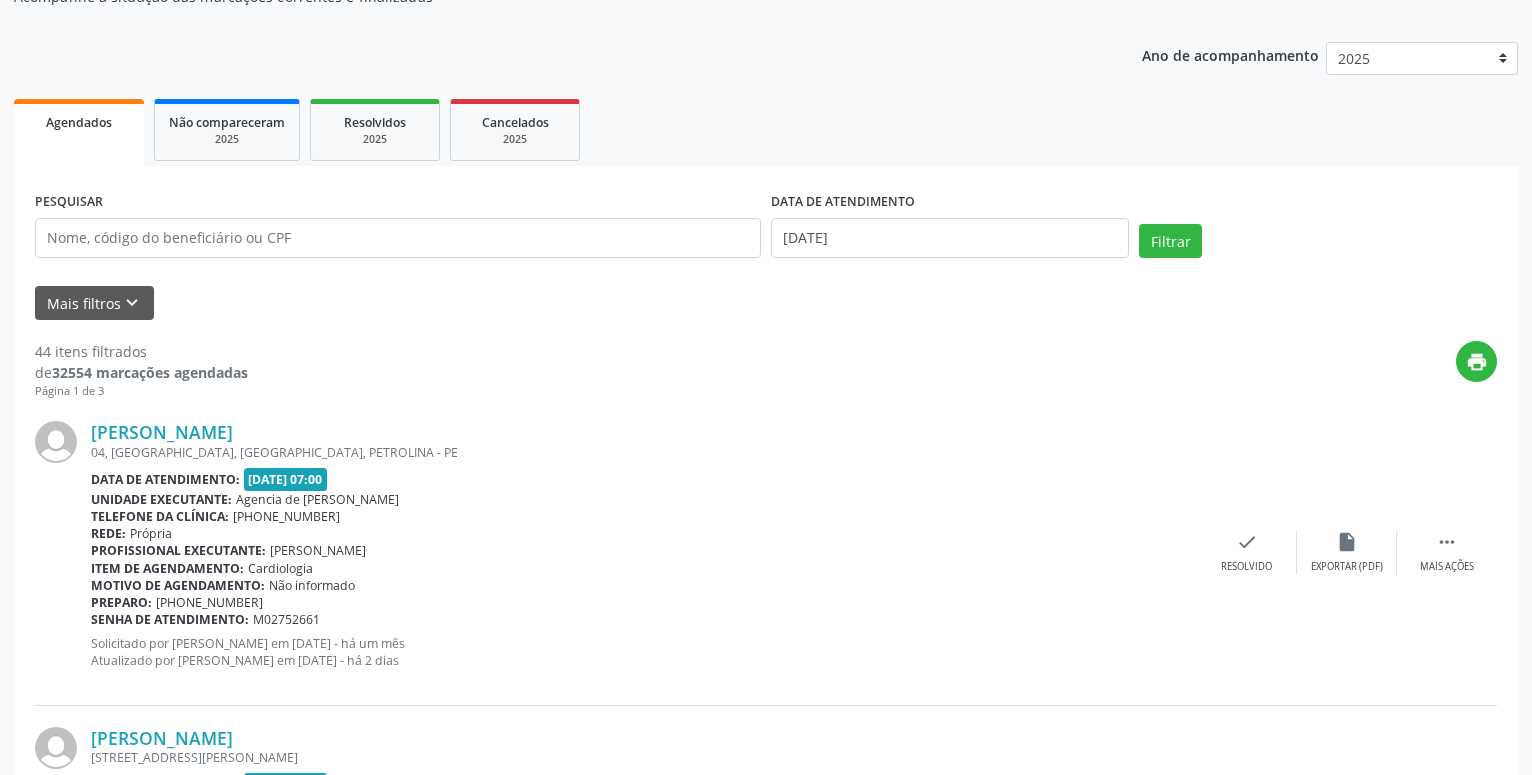 scroll, scrollTop: 0, scrollLeft: 0, axis: both 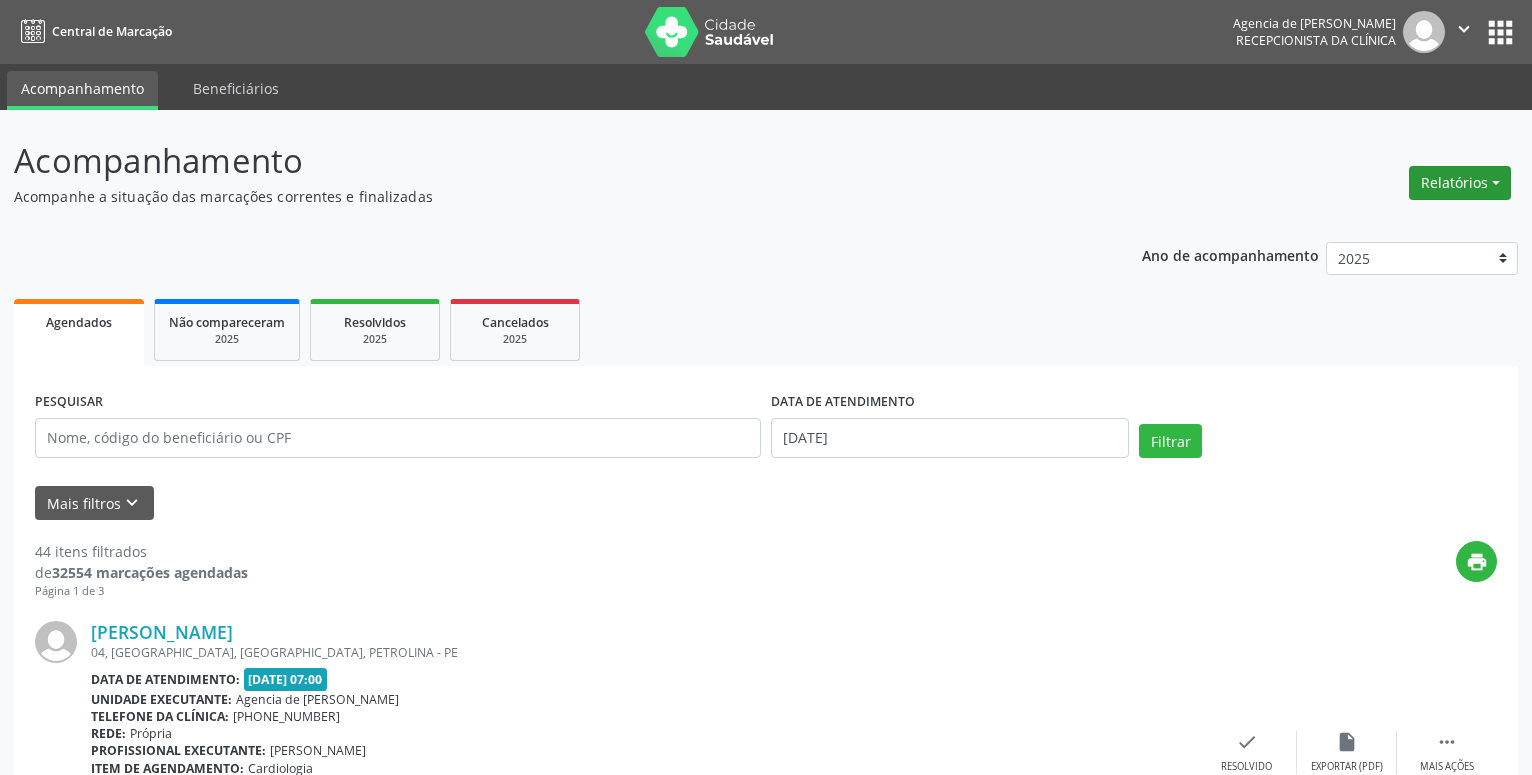 click on "Relatórios" at bounding box center [1460, 183] 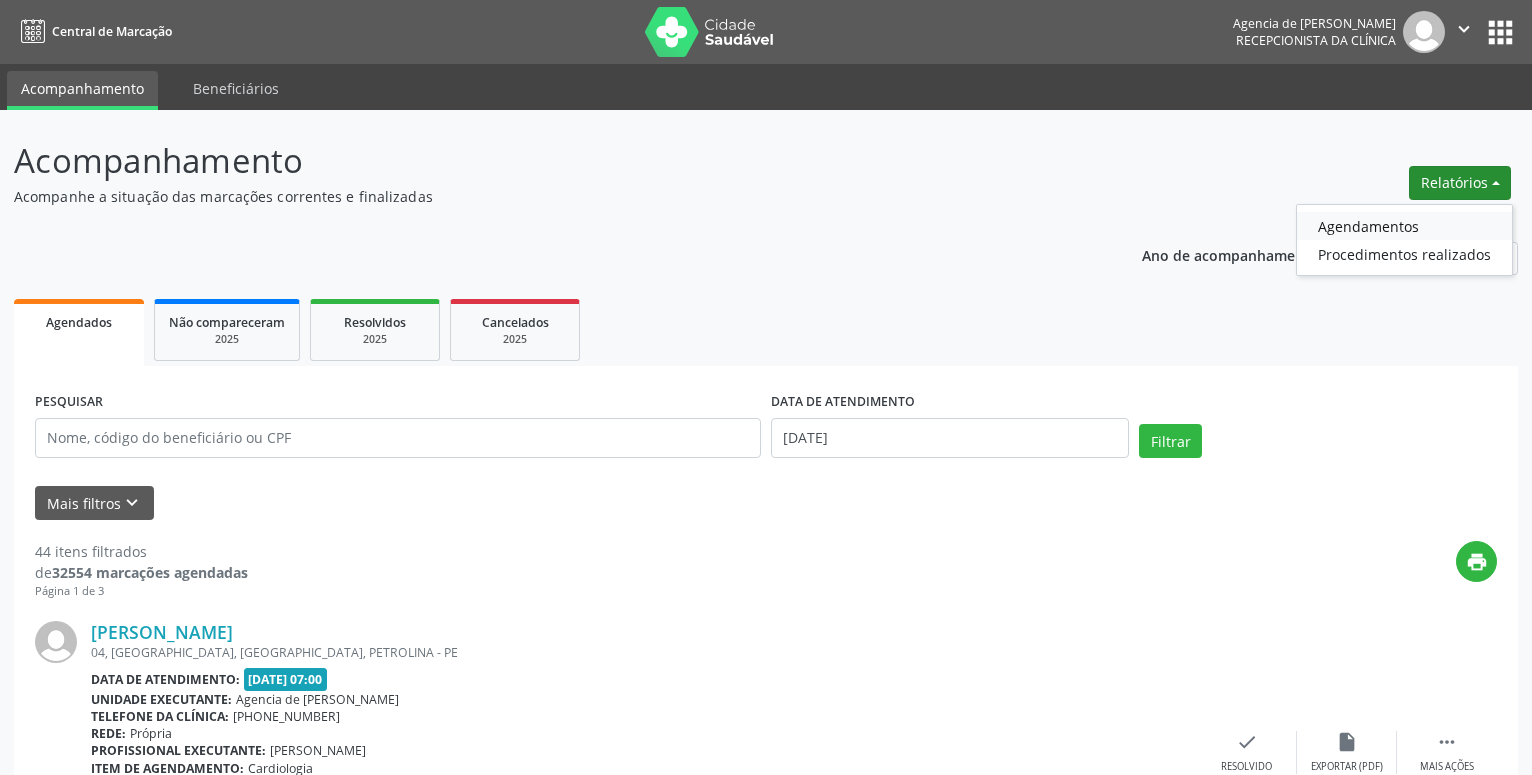 click on "Agendamentos" at bounding box center [1404, 226] 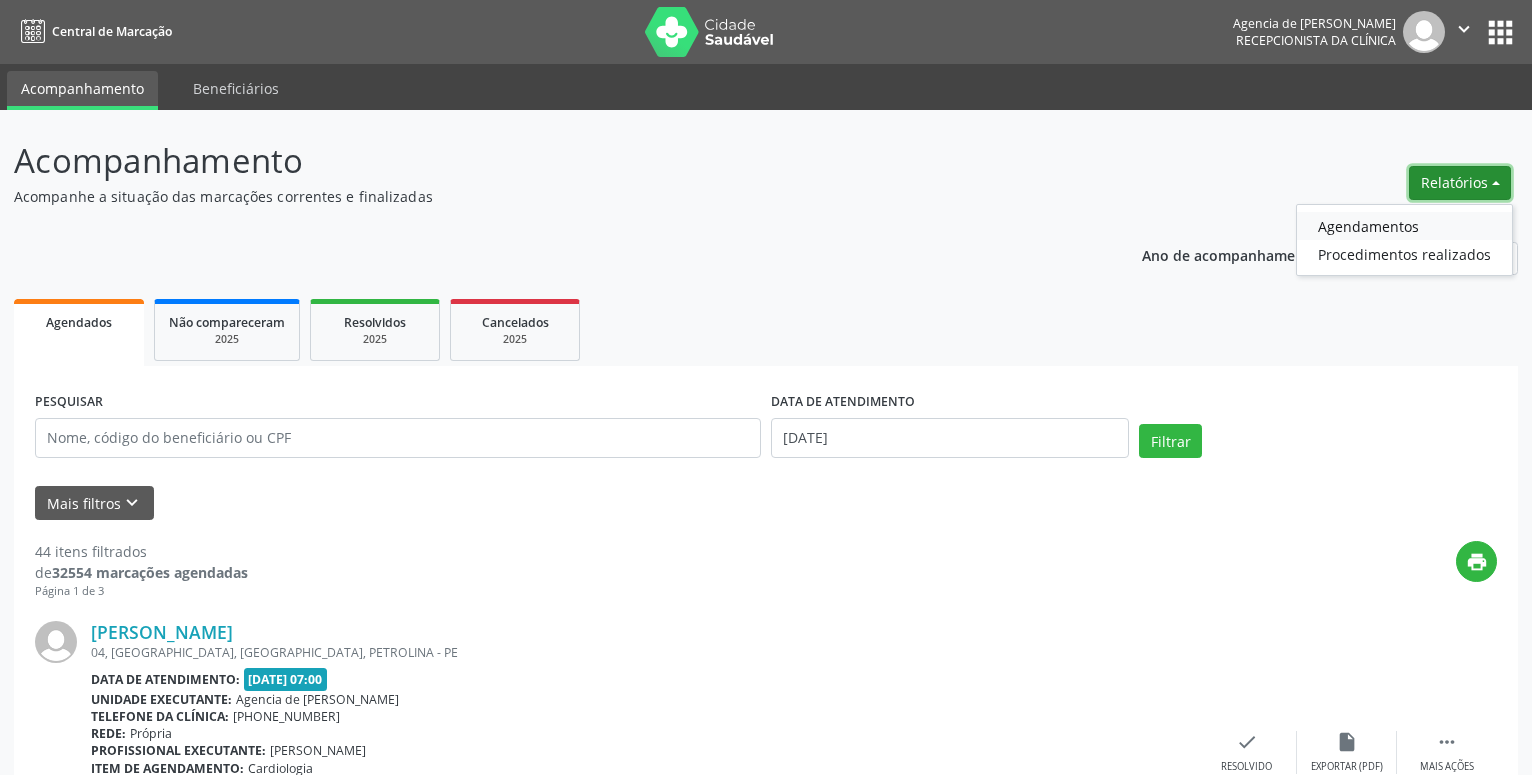 select on "6" 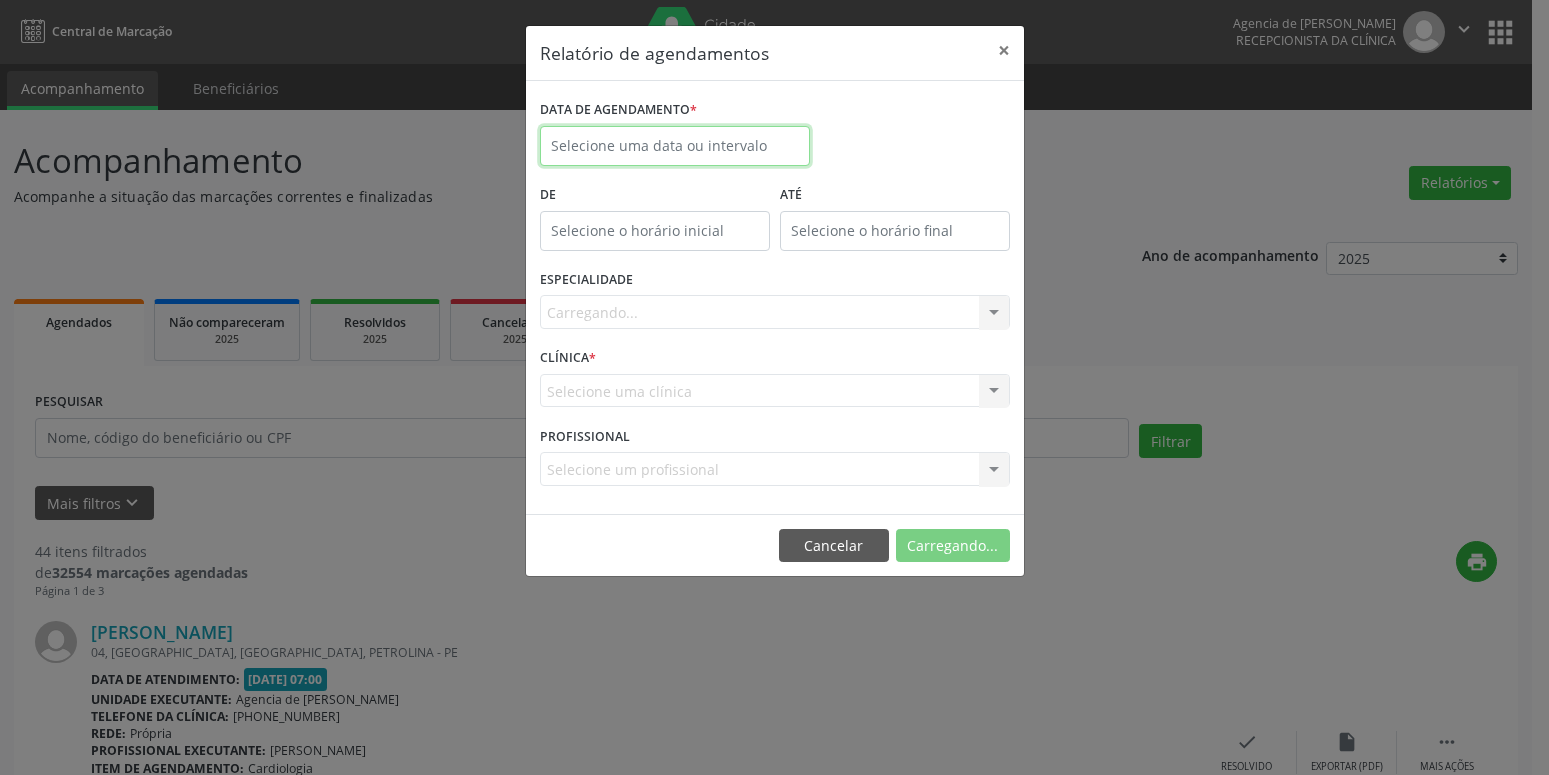 click at bounding box center (675, 146) 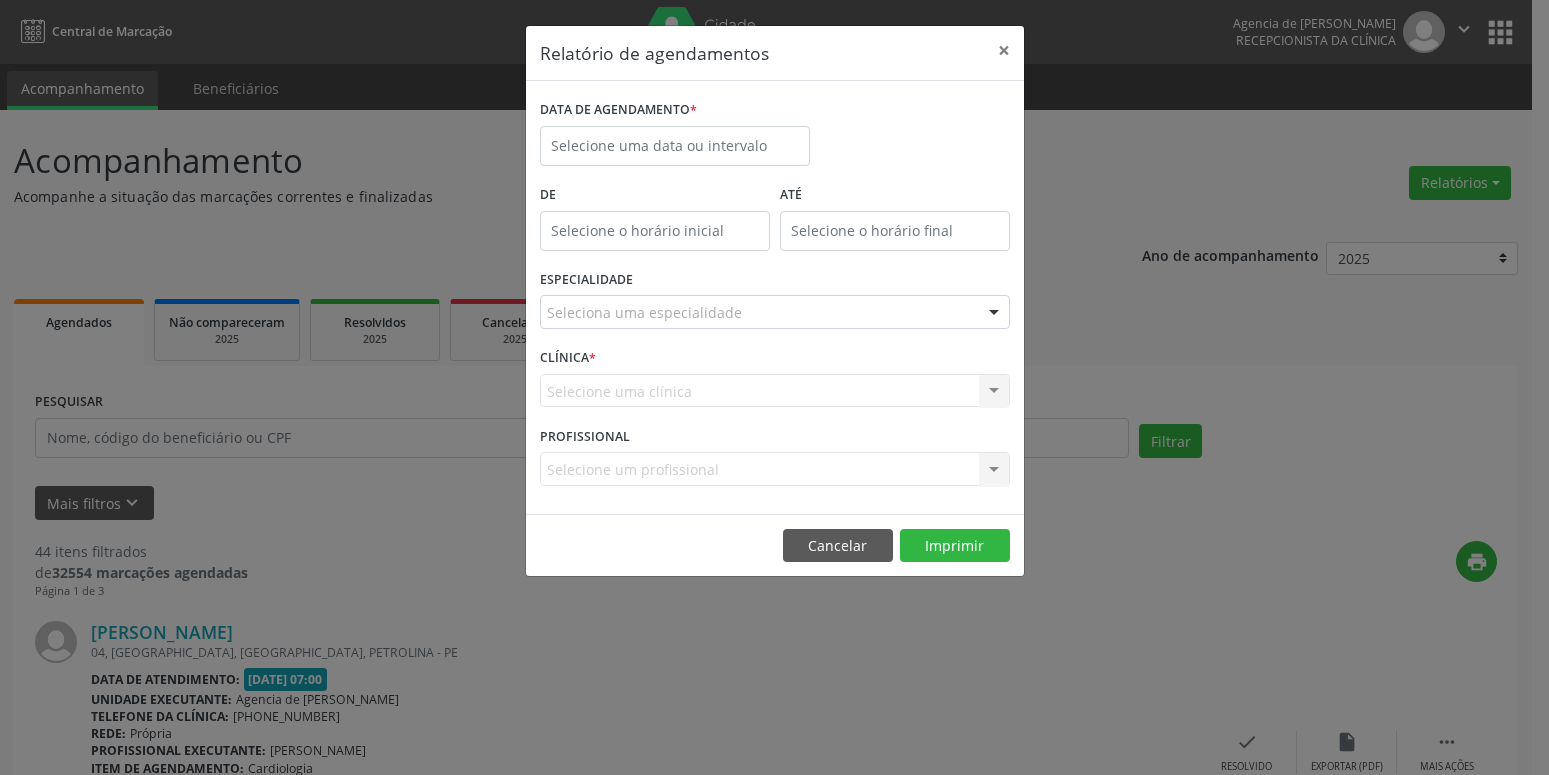 click on "Relatório de agendamentos ×
DATA DE AGENDAMENTO
*
De
ATÉ
ESPECIALIDADE
Seleciona uma especialidade
Todas as especialidades   Alergologia   Angiologia   Arritmologia   Cardiologia   Cirurgia Abdominal   Cirurgia Bariatrica   Cirurgia Cabeça e Pescoço   Cirurgia Cardiaca   Cirurgia Geral   Cirurgia Ginecologica   Cirurgia Mastologia Oncologica   Cirurgia Pediatrica   Cirurgia Plastica   Cirurgia Toracica   Cirurgia geral oncológica   Cirurgia geral oncológica   Cirurgião Dermatológico   Clinica Geral   Clinica Medica   Consulta de Enfermagem - Hiperdia   Consulta de Enfermagem - Preventivo   Consulta de Enfermagem - Pré-[DATE]   Consulta de Enfermagem - Puericultura   Dermatologia   Endocinologia   Endocrino [MEDICAL_DATA]   Endocrinologia   Fisioterapia   Fisioterapia Cirurgica   Fonoaudiologia   Gastro/Hepato   Gastroenterologia   Gastropediatria   Geriatria   Ginecologia   Gnecologia" at bounding box center (774, 387) 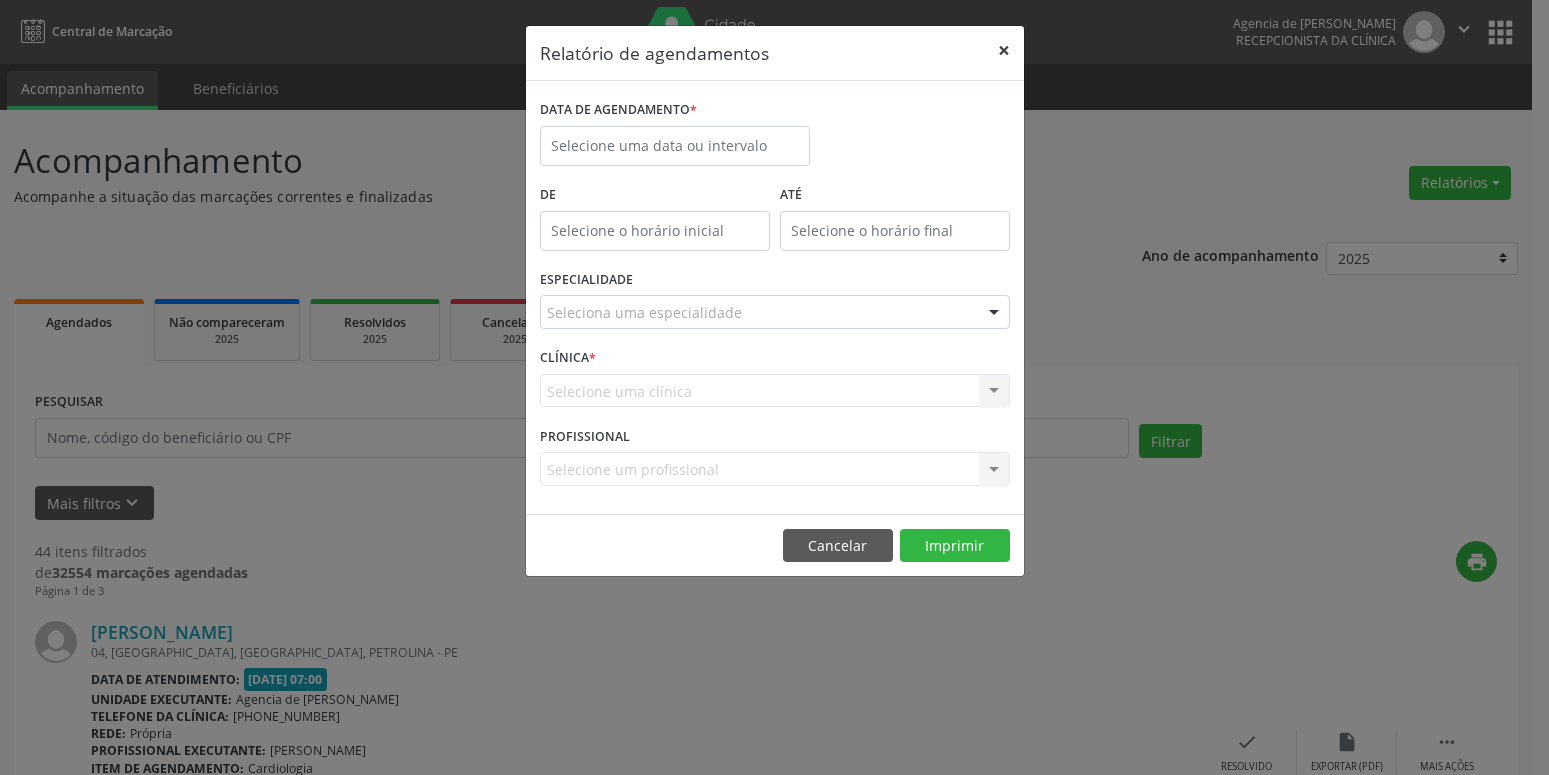 click on "×" at bounding box center (1004, 50) 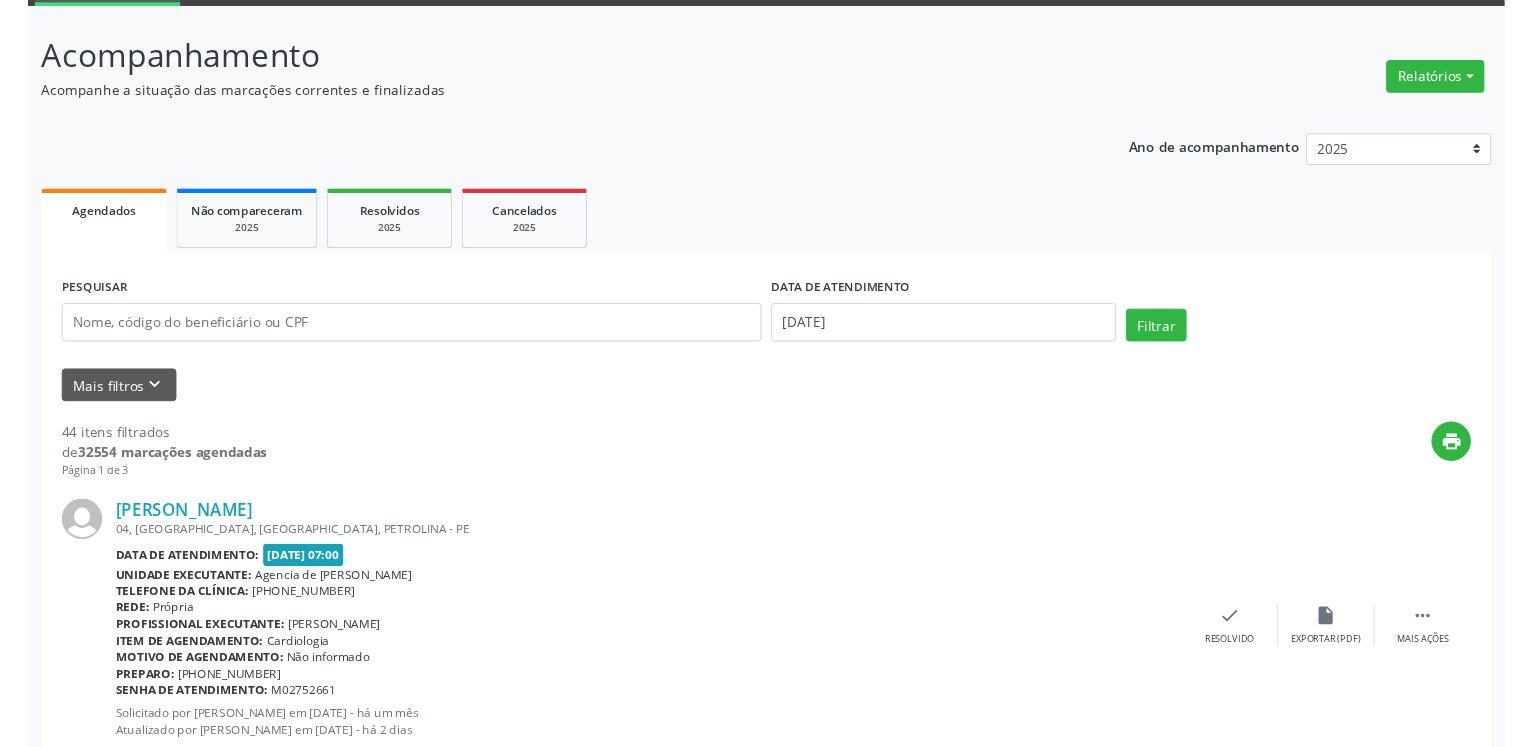 scroll, scrollTop: 0, scrollLeft: 0, axis: both 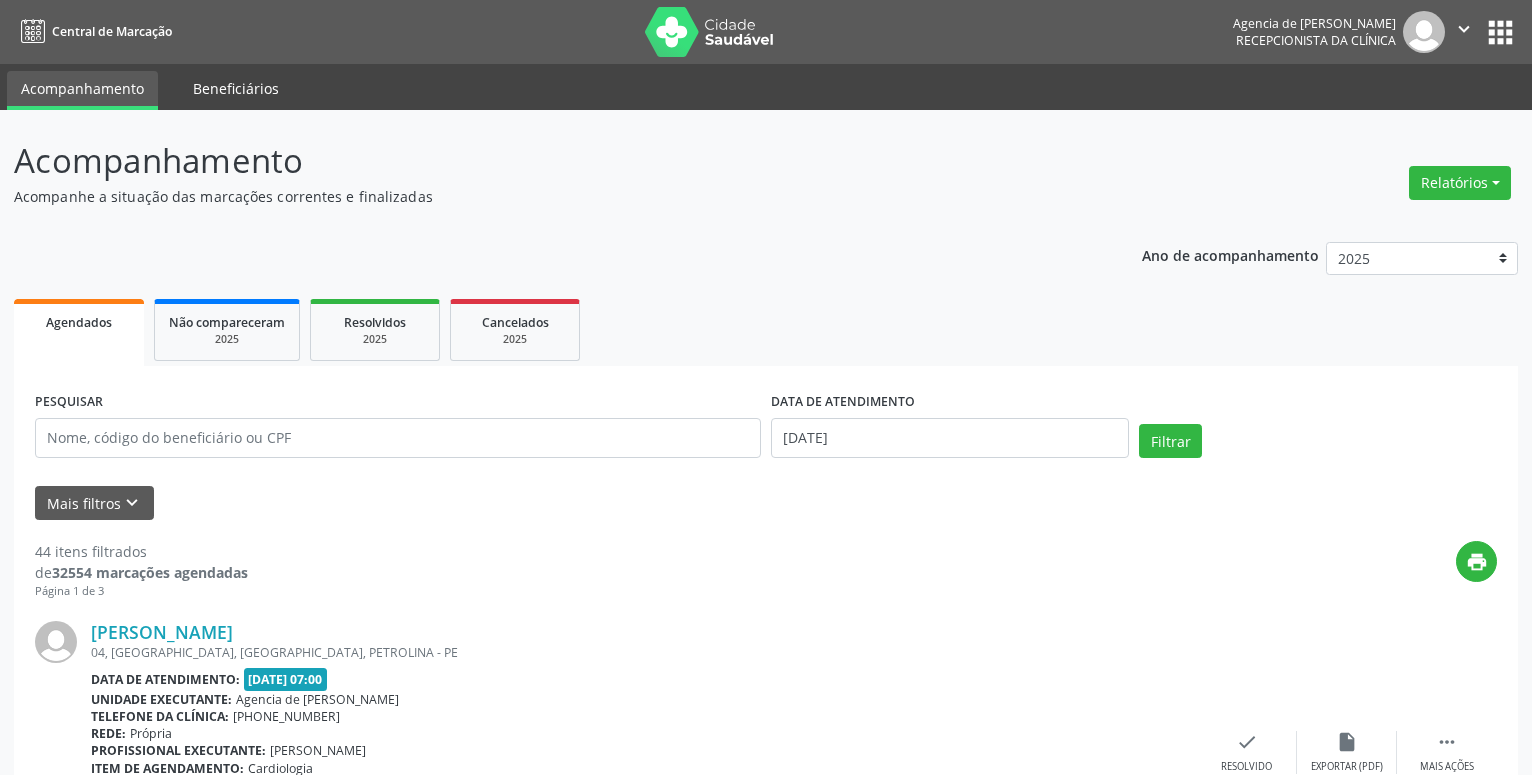 click on "Beneficiários" at bounding box center [236, 88] 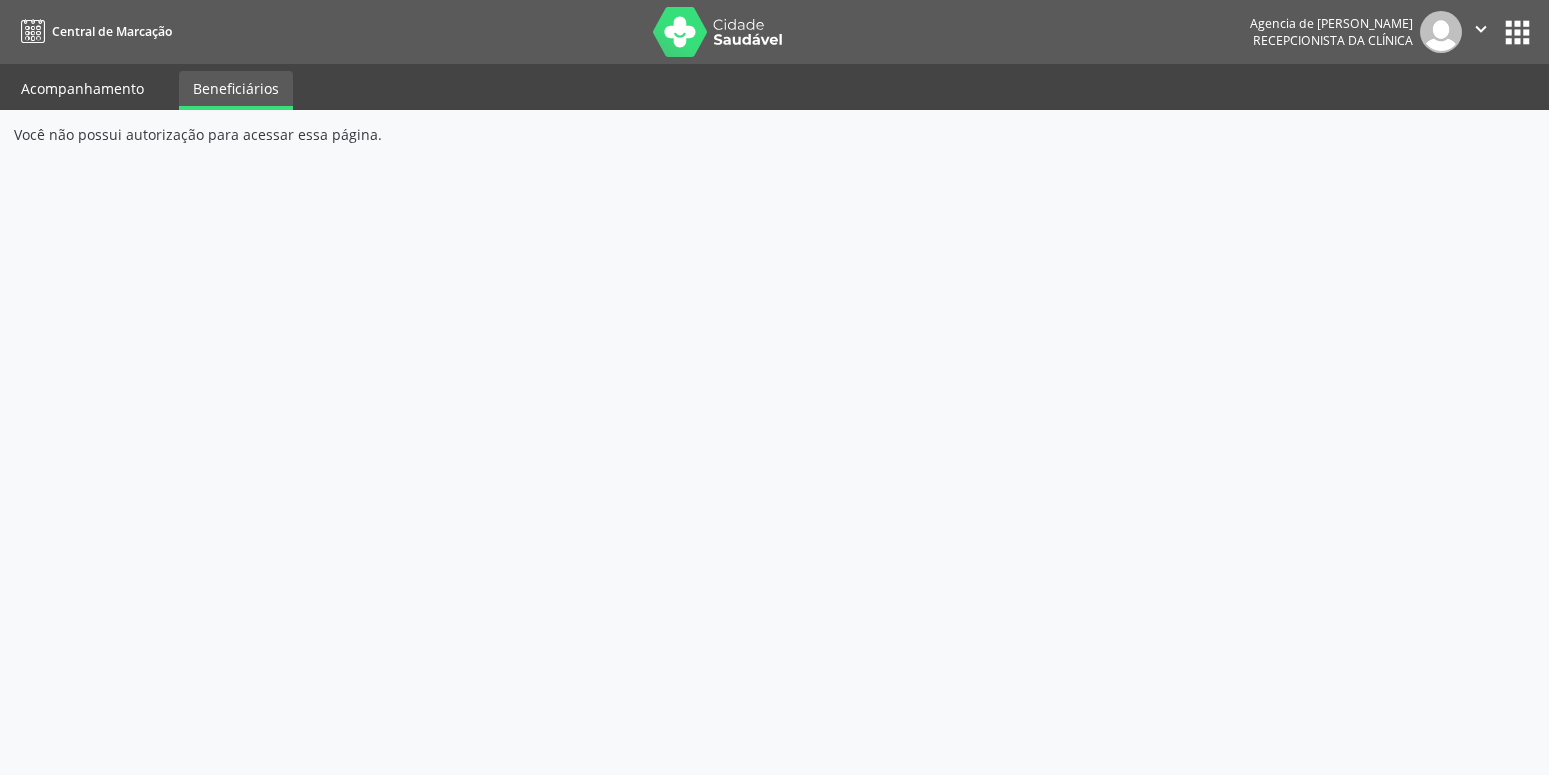 click on "Acompanhamento" at bounding box center [82, 88] 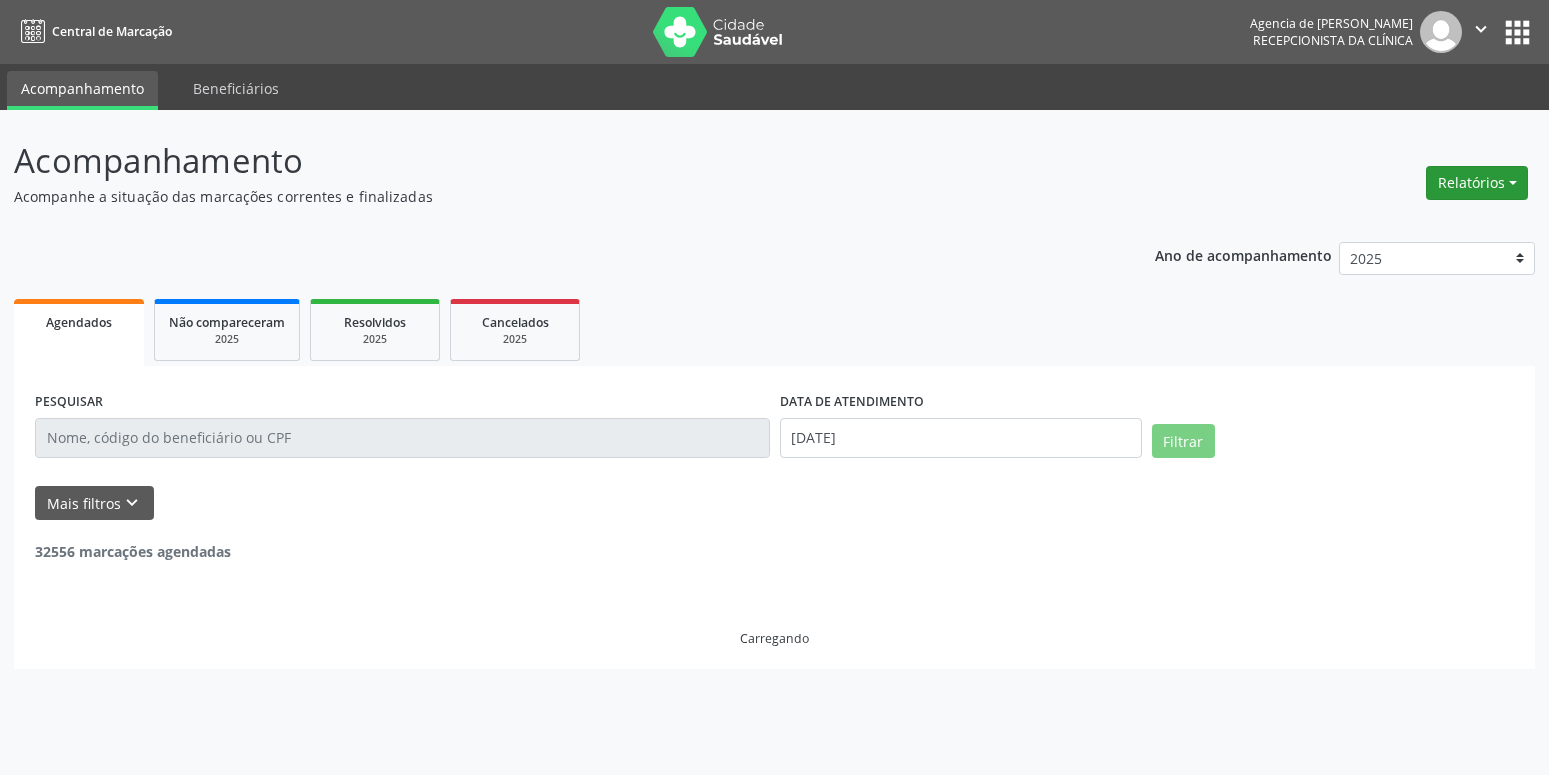 click on "Relatórios" at bounding box center (1477, 183) 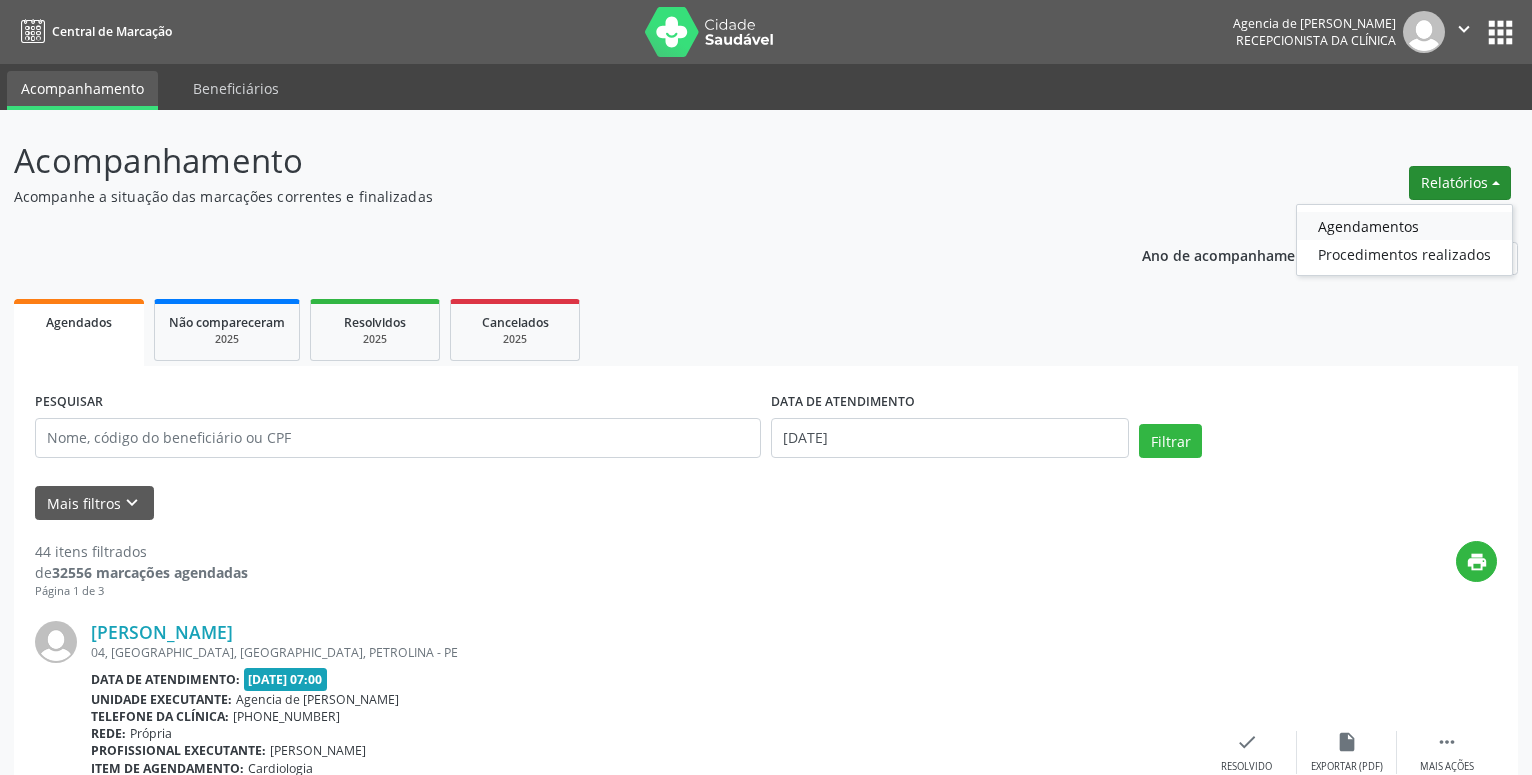 click on "Agendamentos" at bounding box center (1404, 226) 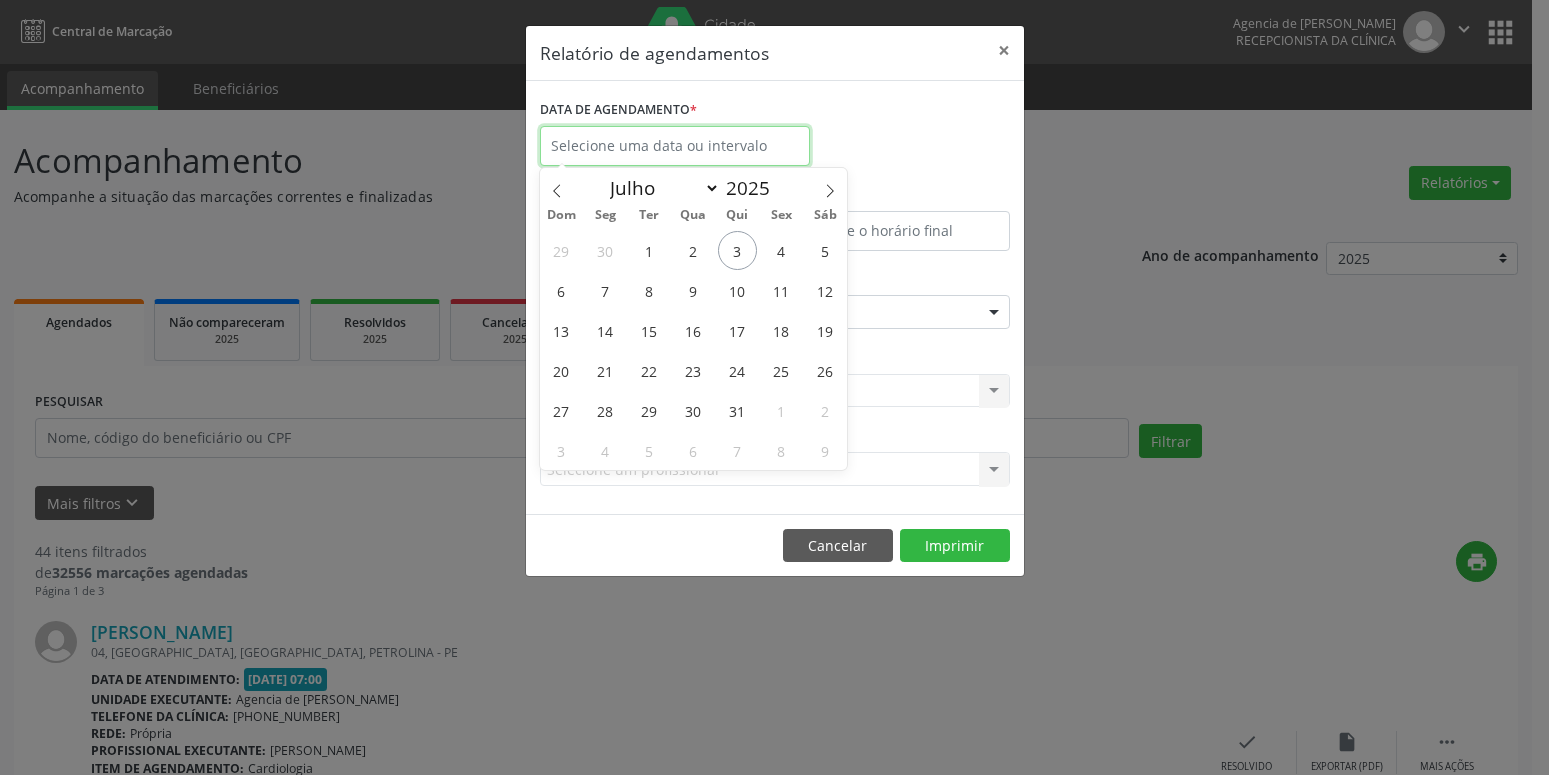 click at bounding box center [675, 146] 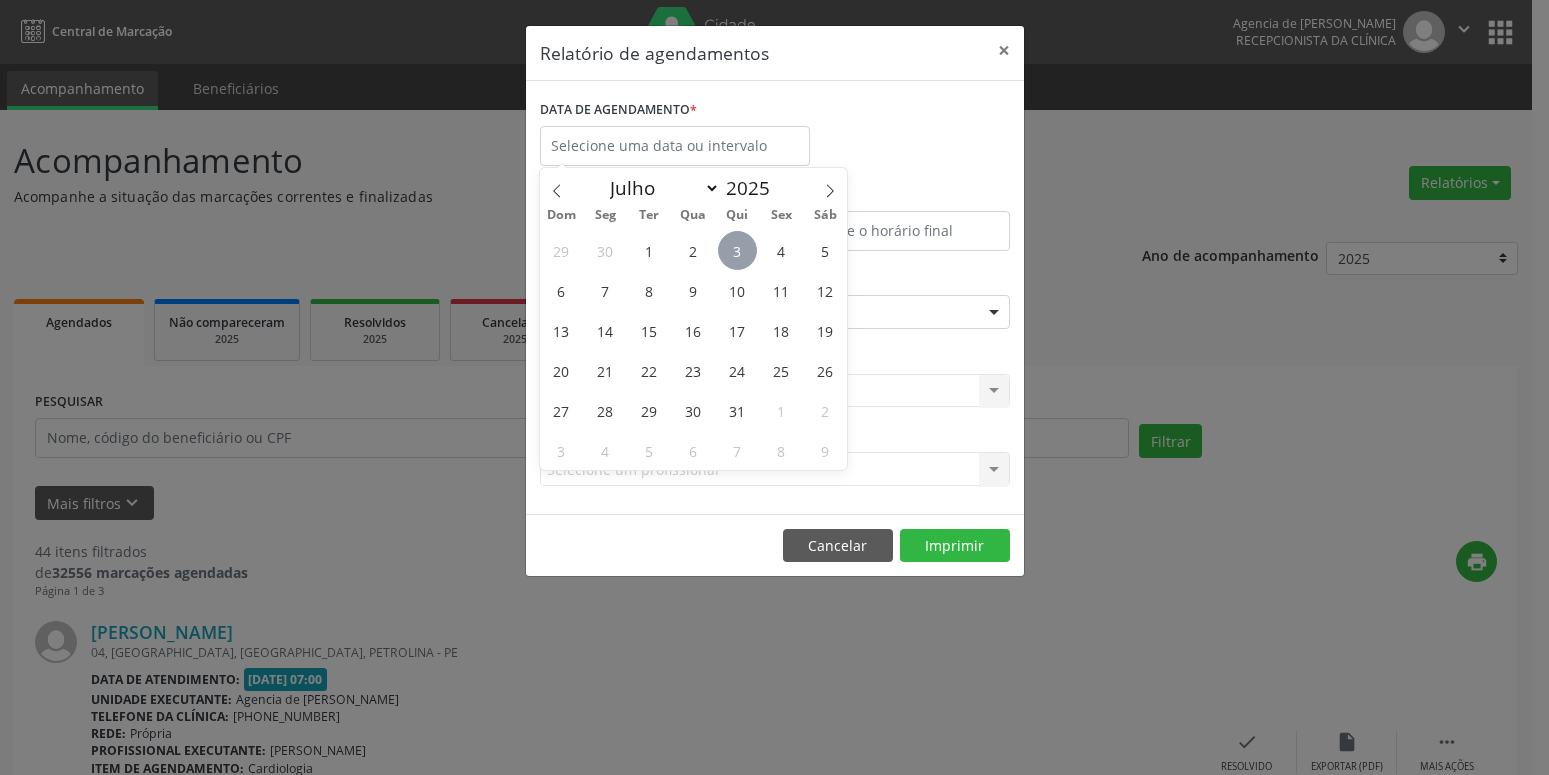 click on "3" at bounding box center (737, 250) 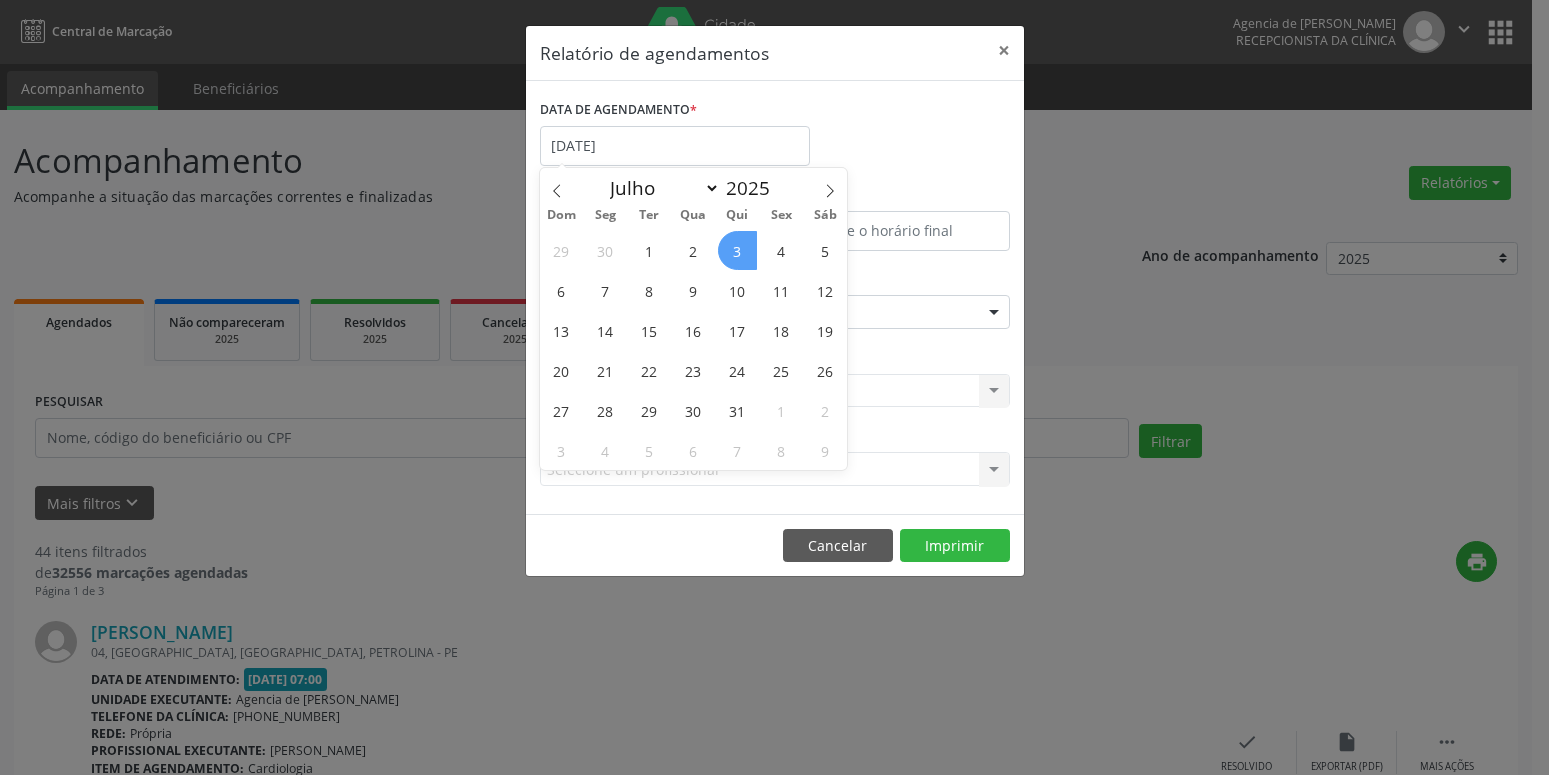 click on "3" at bounding box center (737, 250) 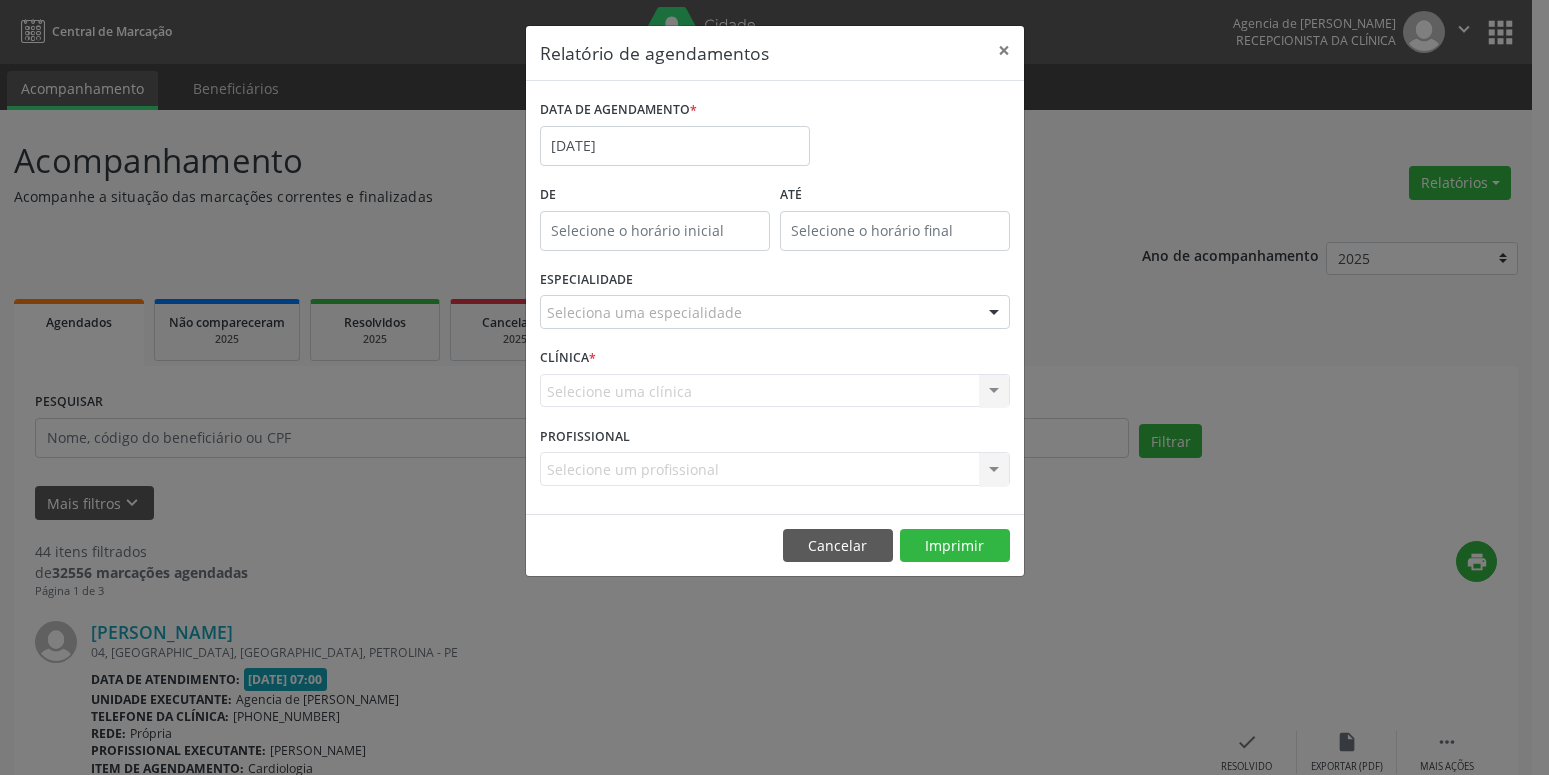 click on "ESPECIALIDADE
Seleciona uma especialidade
Todas as especialidades   Alergologia   Angiologia   Arritmologia   Cardiologia   Cirurgia Abdominal   Cirurgia Bariatrica   Cirurgia Cabeça e Pescoço   Cirurgia Cardiaca   Cirurgia Geral   Cirurgia Ginecologica   Cirurgia Mastologia Oncologica   Cirurgia Pediatrica   Cirurgia Plastica   Cirurgia Toracica   Cirurgia geral oncológica   Cirurgia geral oncológica   Cirurgião Dermatológico   Clinica Geral   Clinica Medica   Consulta de Enfermagem - Hiperdia   Consulta de Enfermagem - Preventivo   Consulta de Enfermagem - Pré-[DATE]   Consulta de Enfermagem - Puericultura   Dermatologia   Endocinologia   Endocrino [MEDICAL_DATA]   Endocrinologia   Fisioterapia   Fisioterapia Cirurgica   Fonoaudiologia   Gastro/Hepato   Gastroenterologia   Gastropediatria   Geriatria   Ginecologia   Gnecologia   Hebiatra   Hematologia   Hepatologia   Inf.Inf - Infectologista   Infectologia Pediátrica   Mastologia       Medicina da Dor" at bounding box center (775, 304) 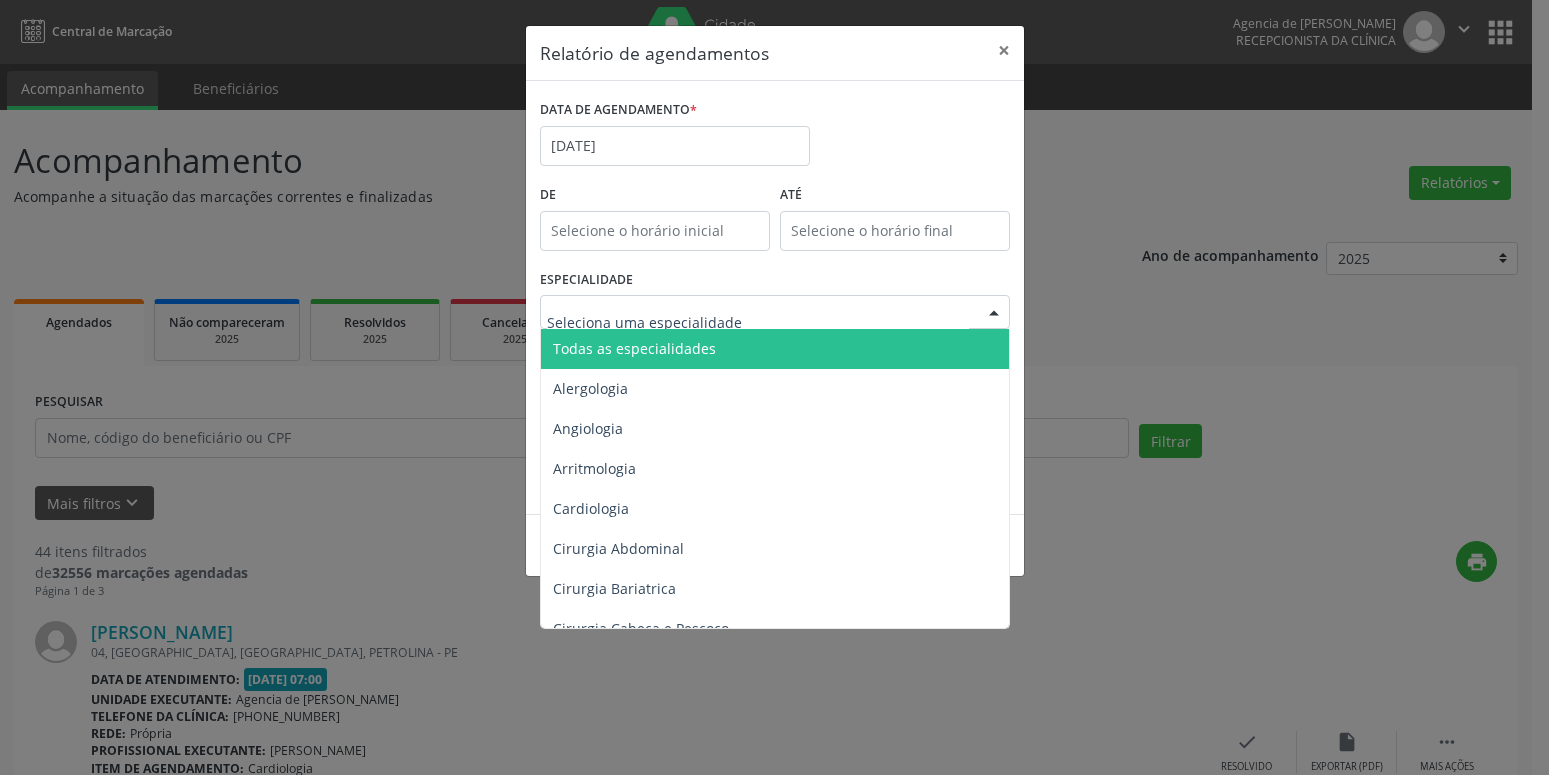 click on "Todas as especialidades" at bounding box center (634, 348) 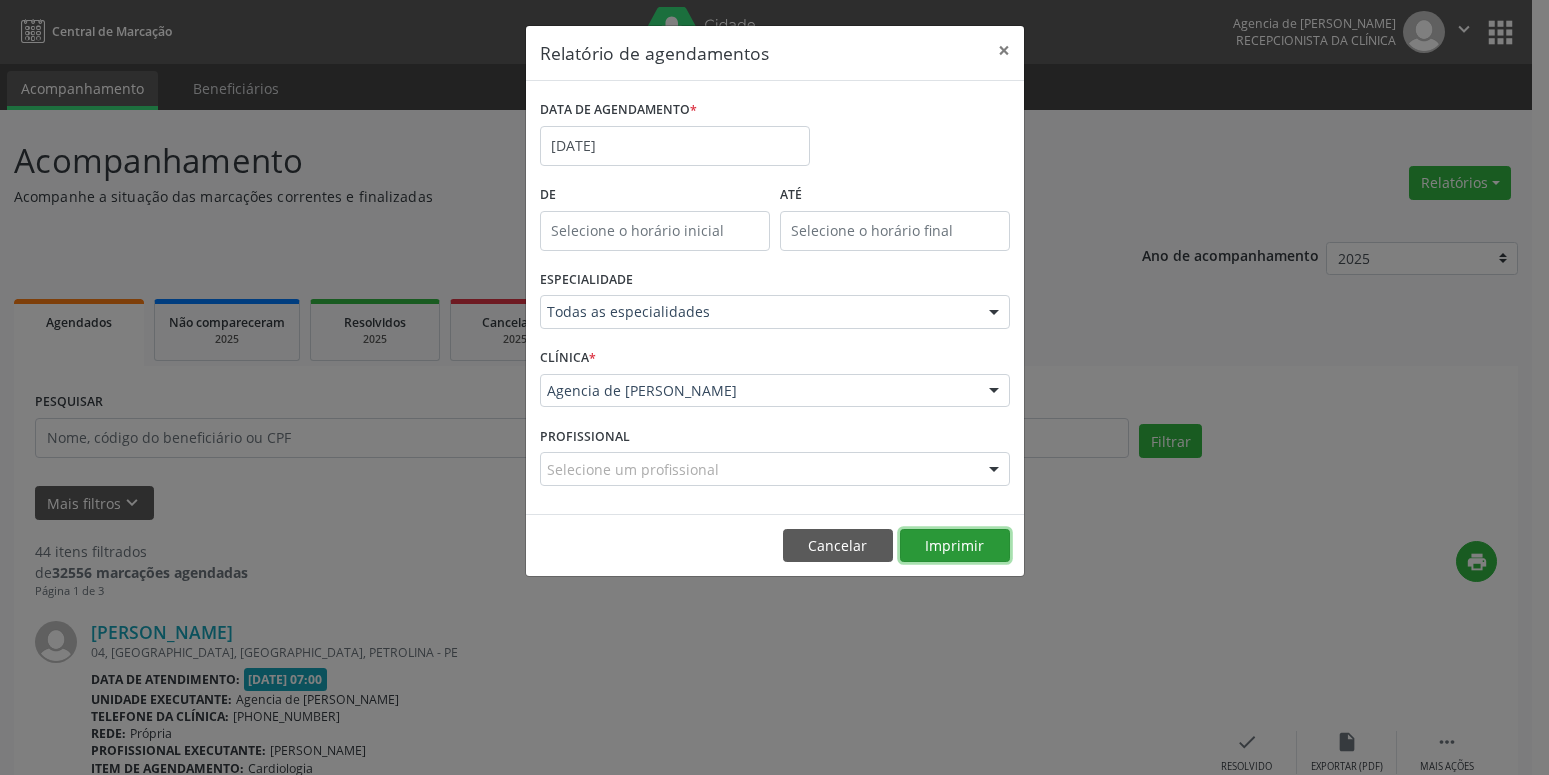click on "Imprimir" at bounding box center (955, 546) 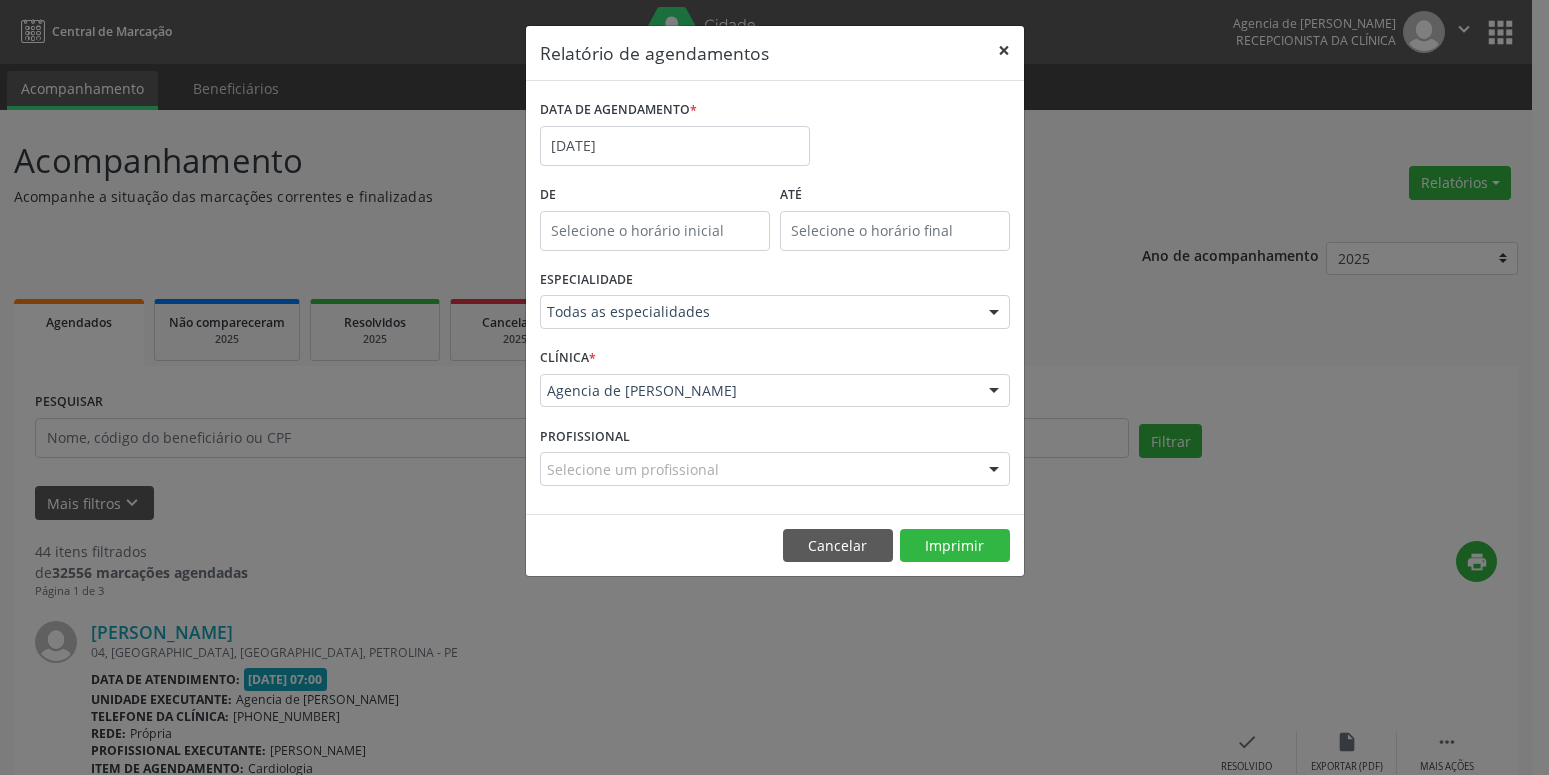 click on "×" at bounding box center (1004, 50) 